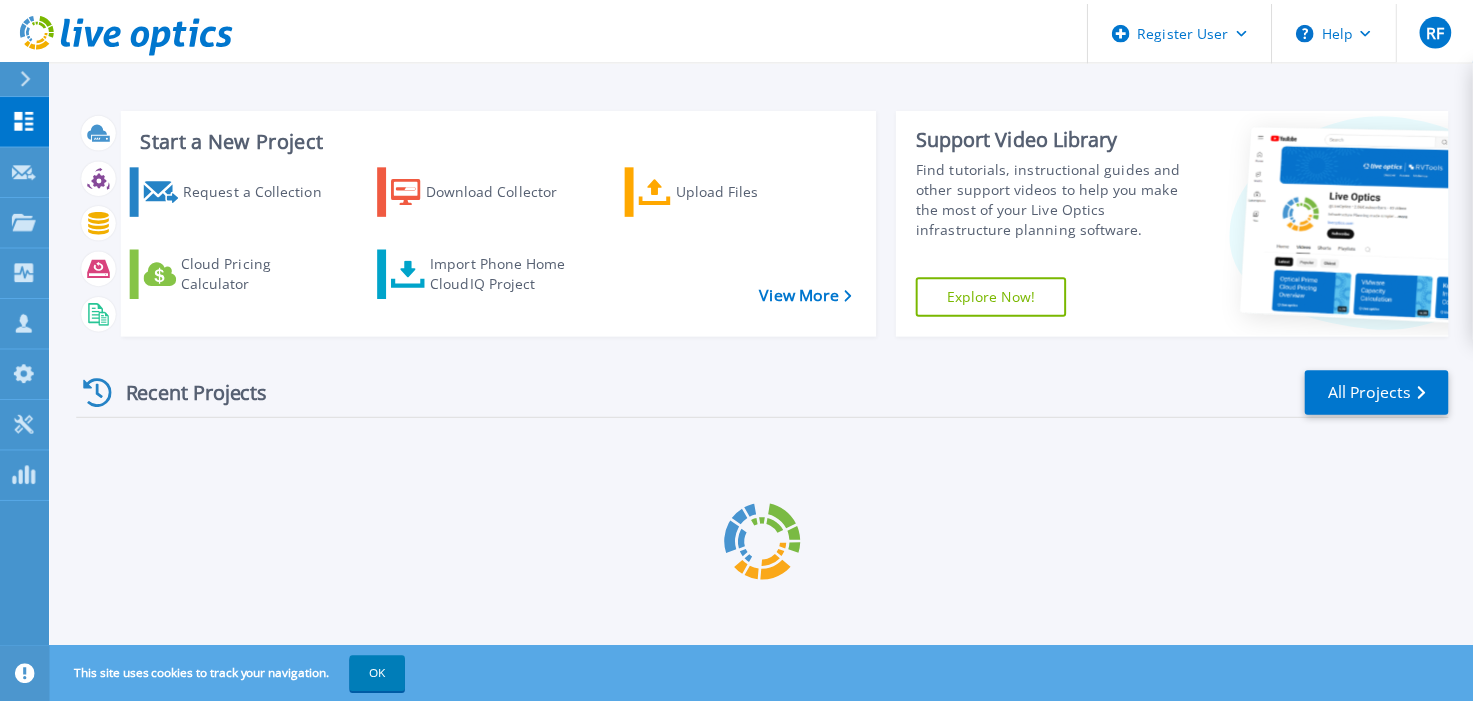 scroll, scrollTop: 0, scrollLeft: 0, axis: both 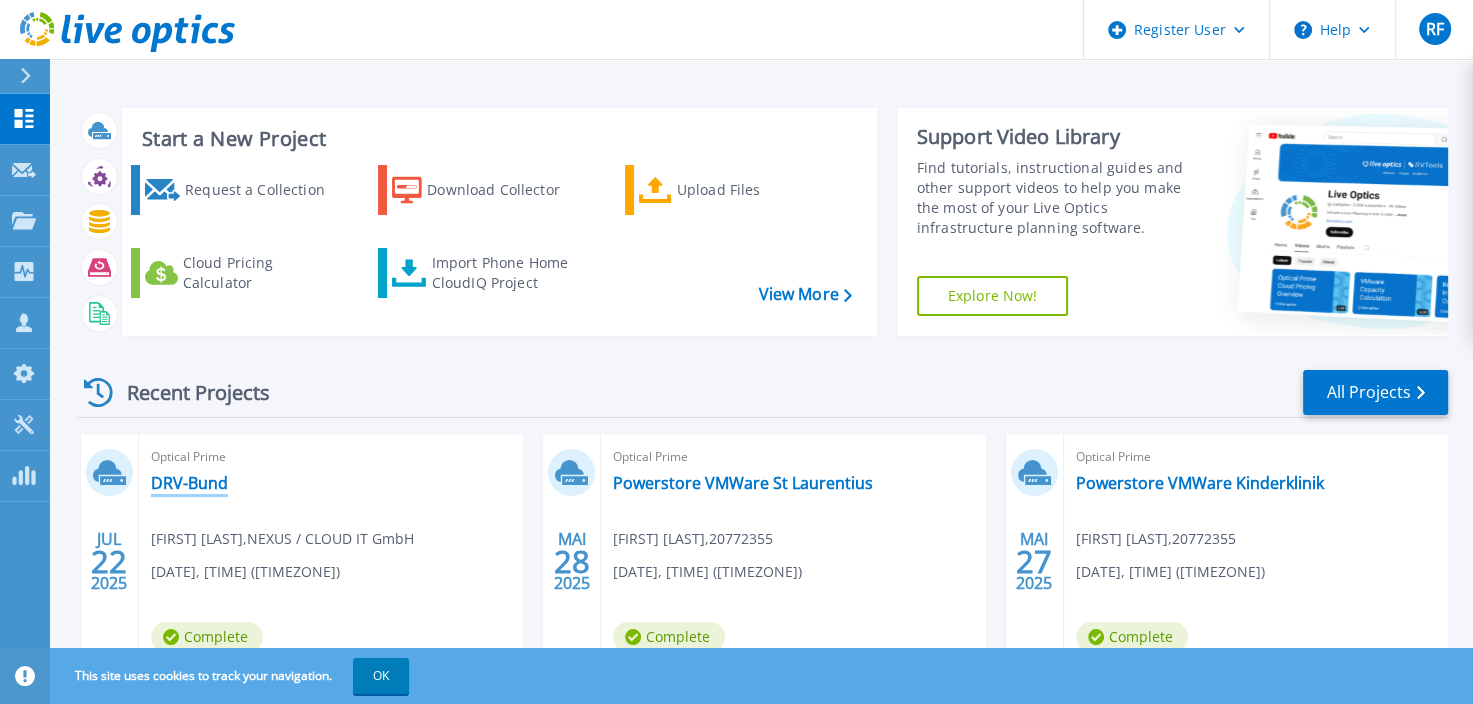 click on "DRV-Bund" at bounding box center (189, 483) 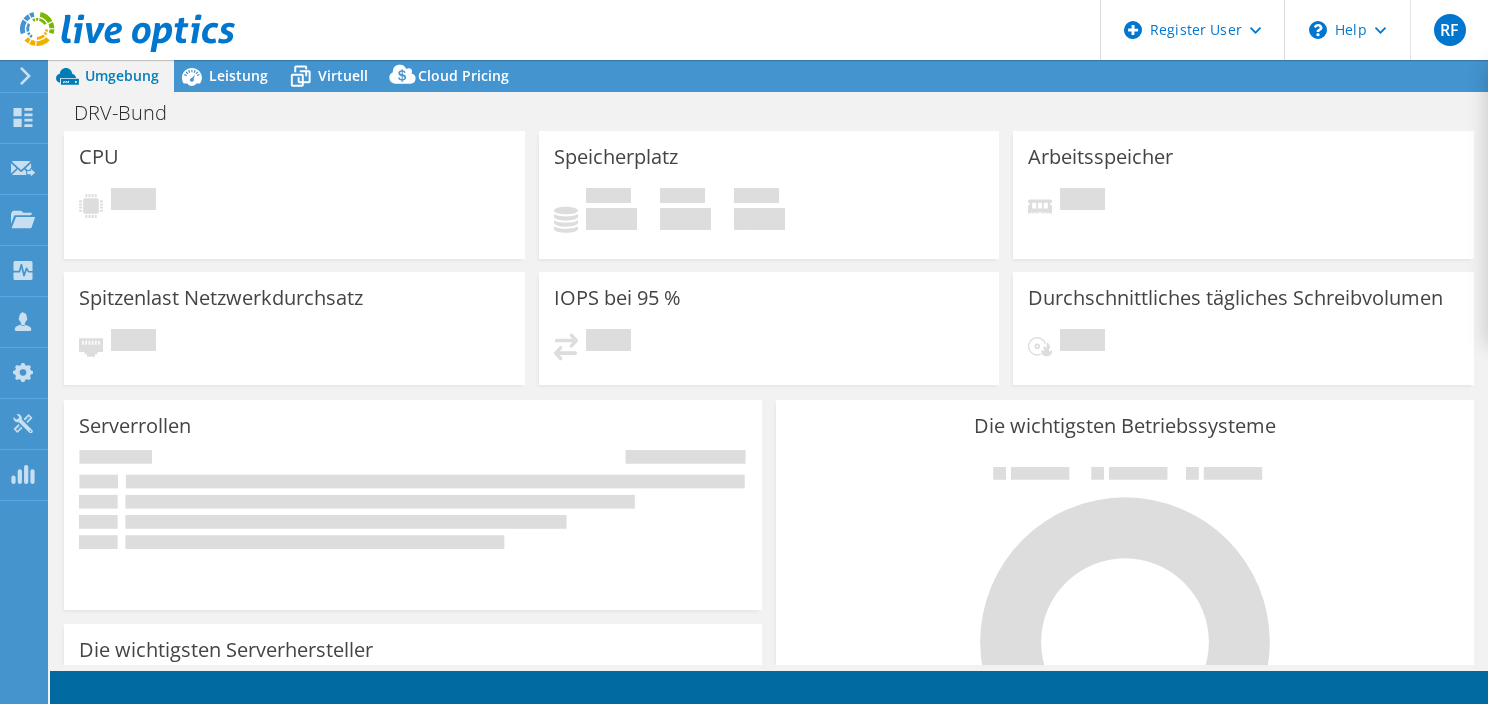 scroll, scrollTop: 0, scrollLeft: 0, axis: both 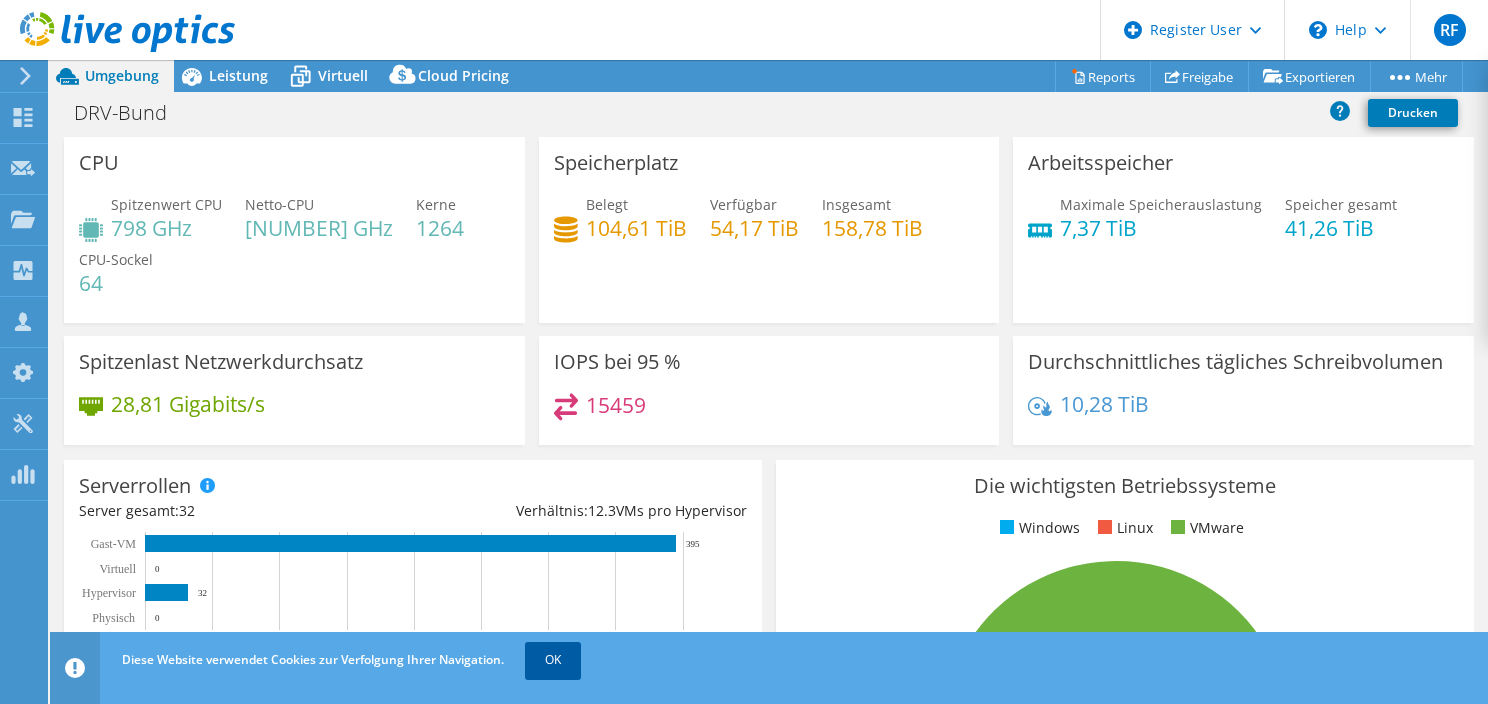 click on "OK" at bounding box center [553, 660] 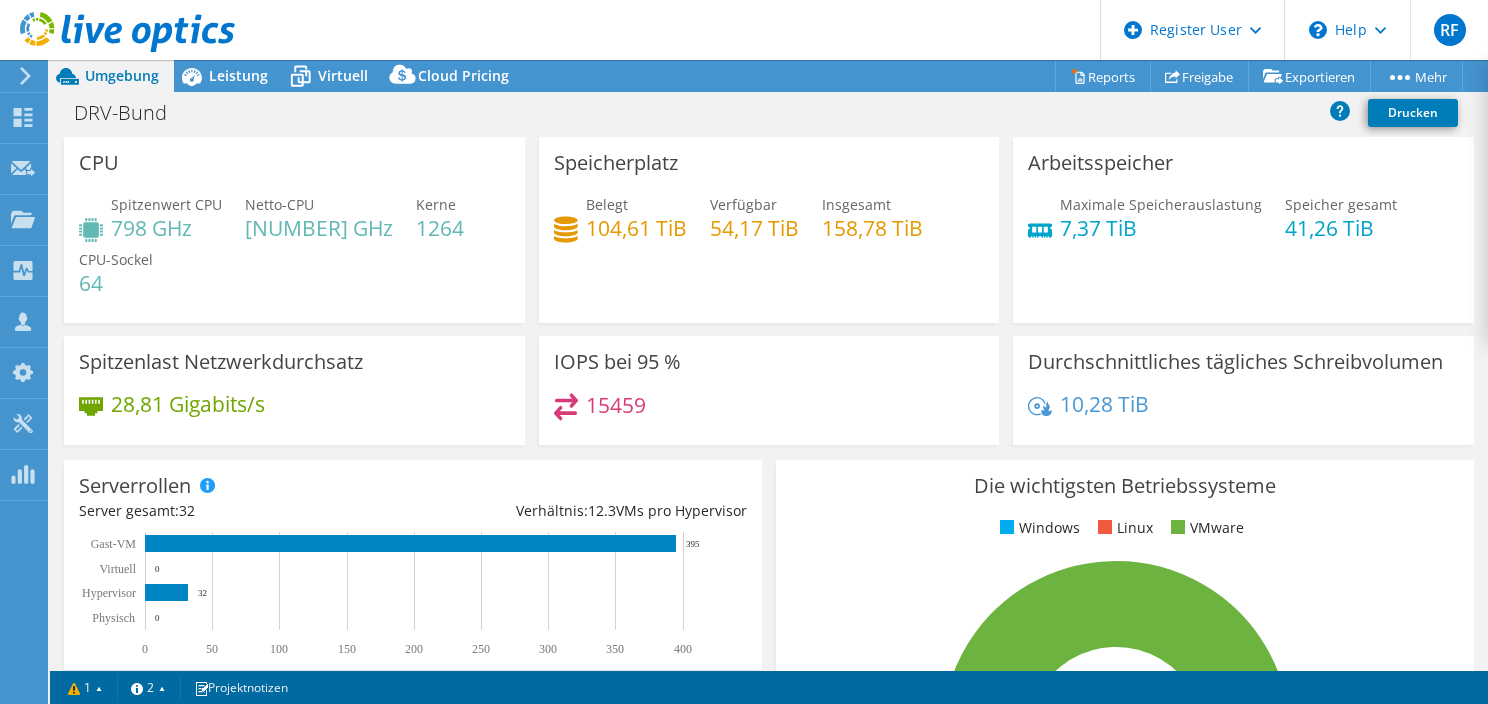 click on "[PRODUCT_NAME]" at bounding box center (769, 115) 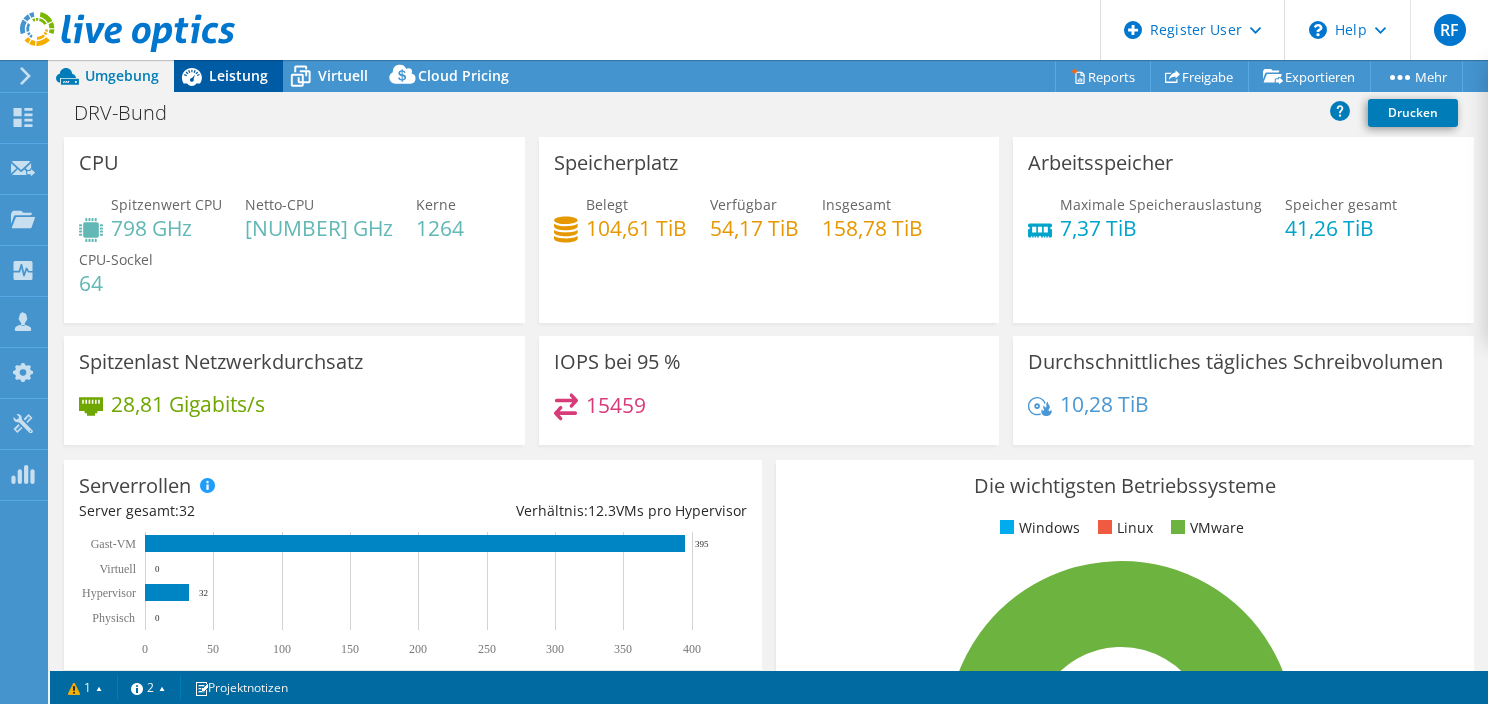 click on "Leistung" at bounding box center [238, 75] 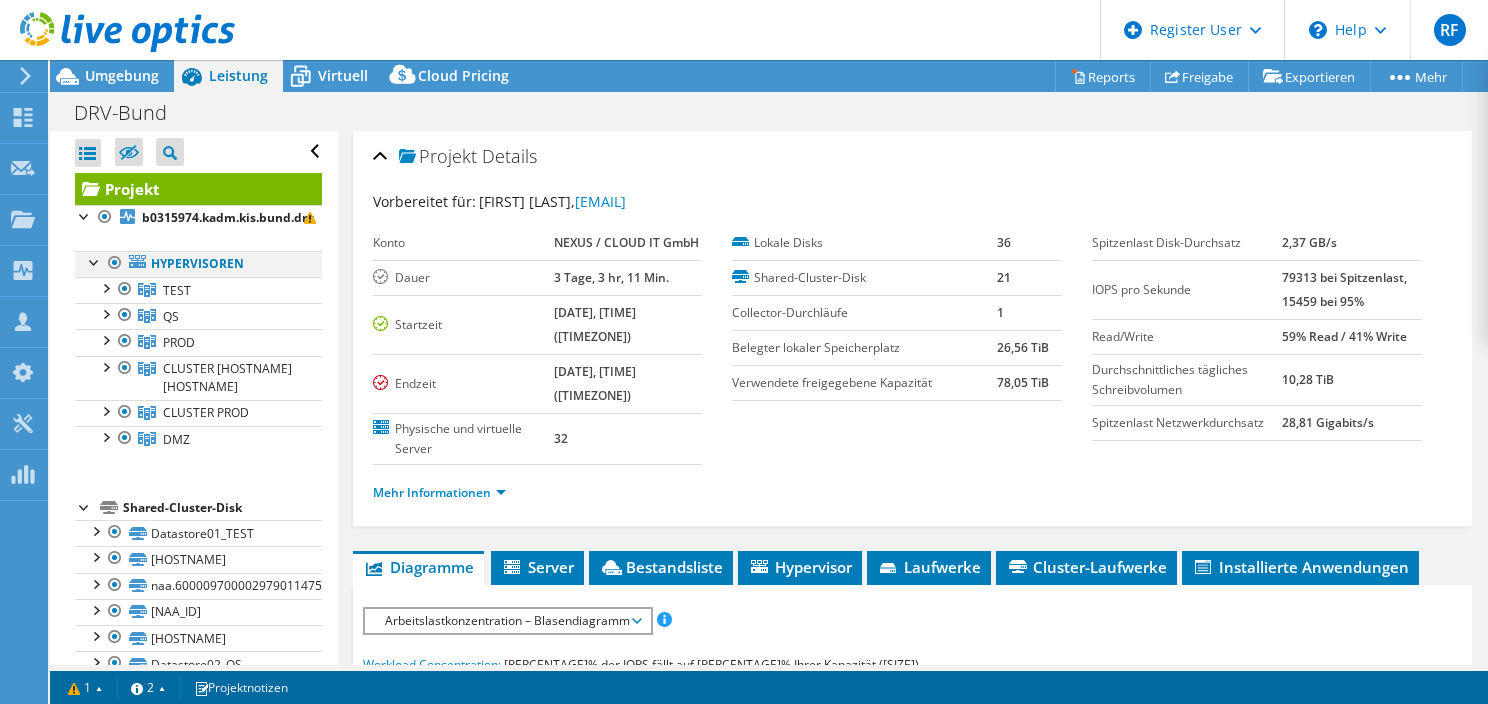 click at bounding box center [95, 261] 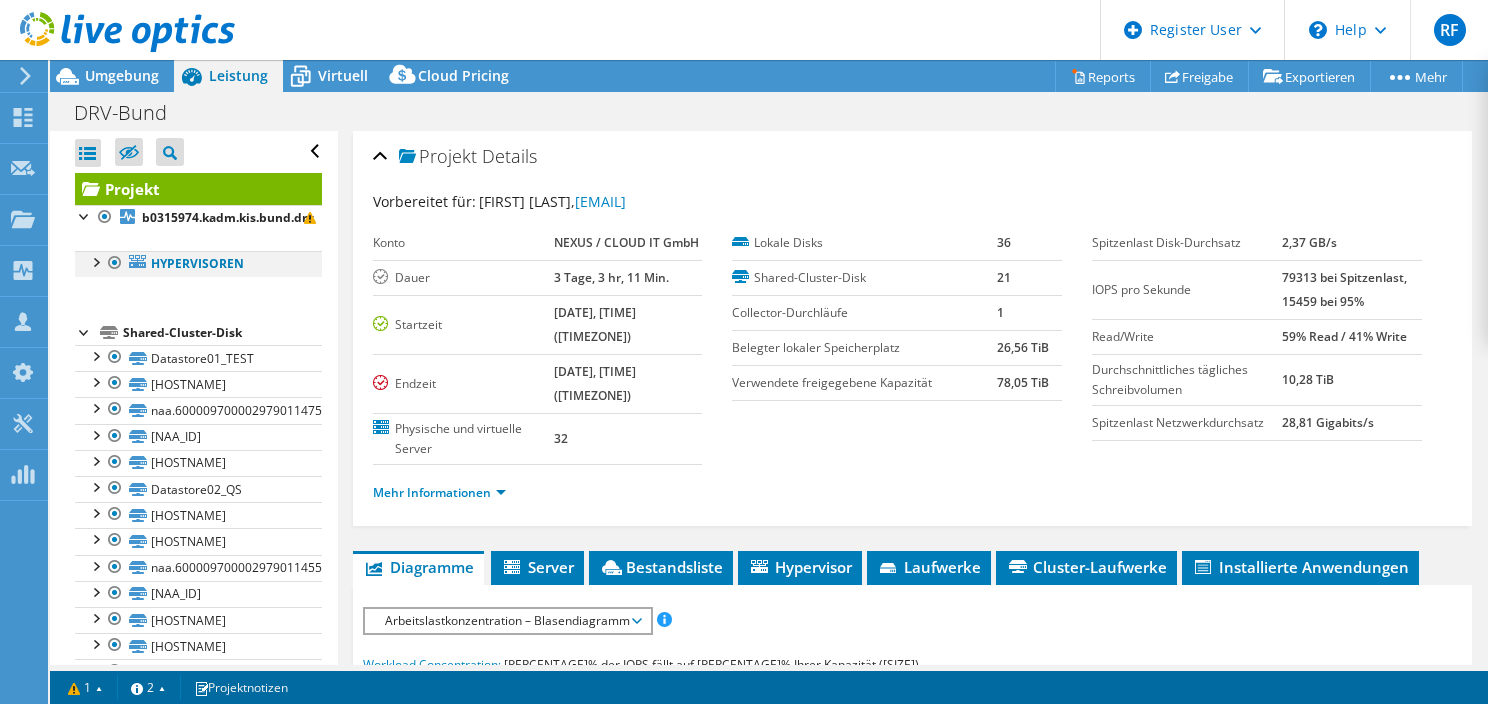 click at bounding box center [95, 261] 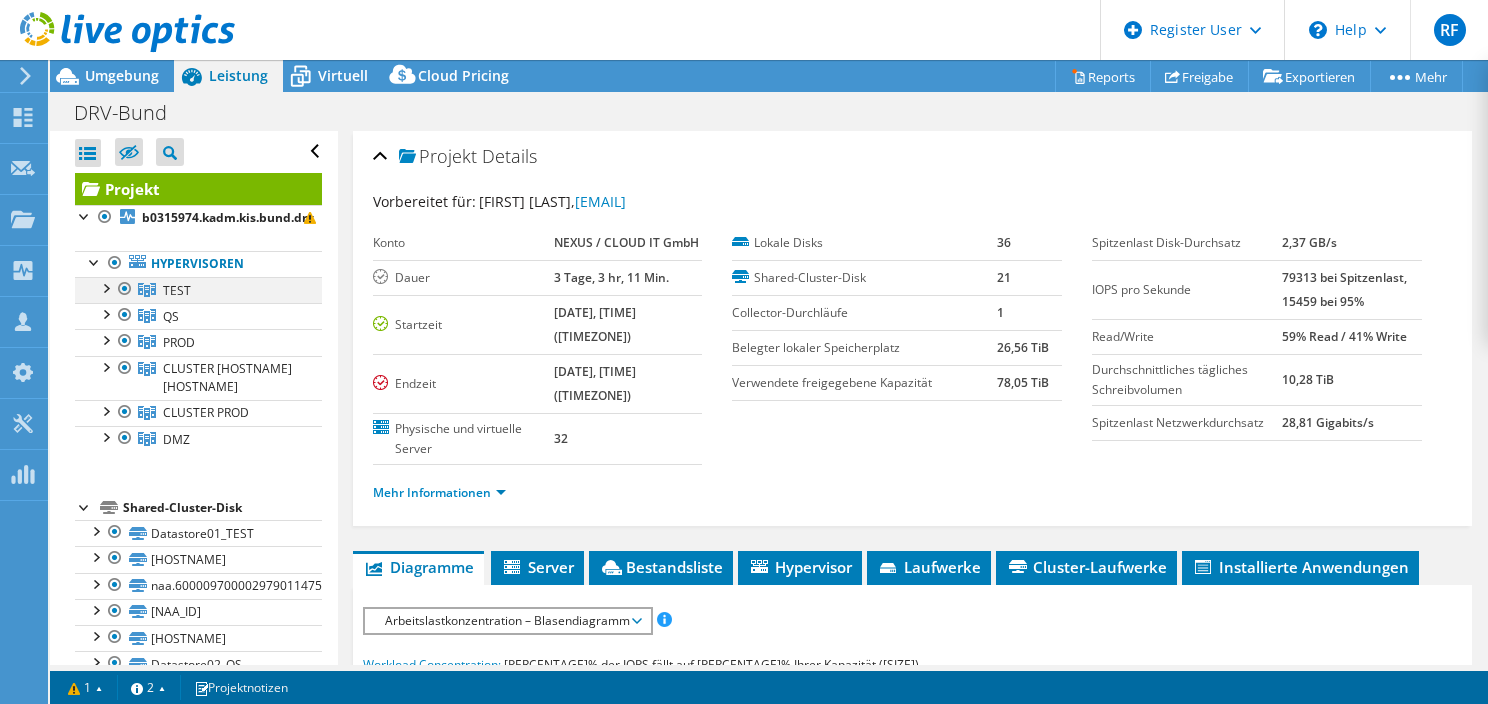 click at bounding box center (105, 287) 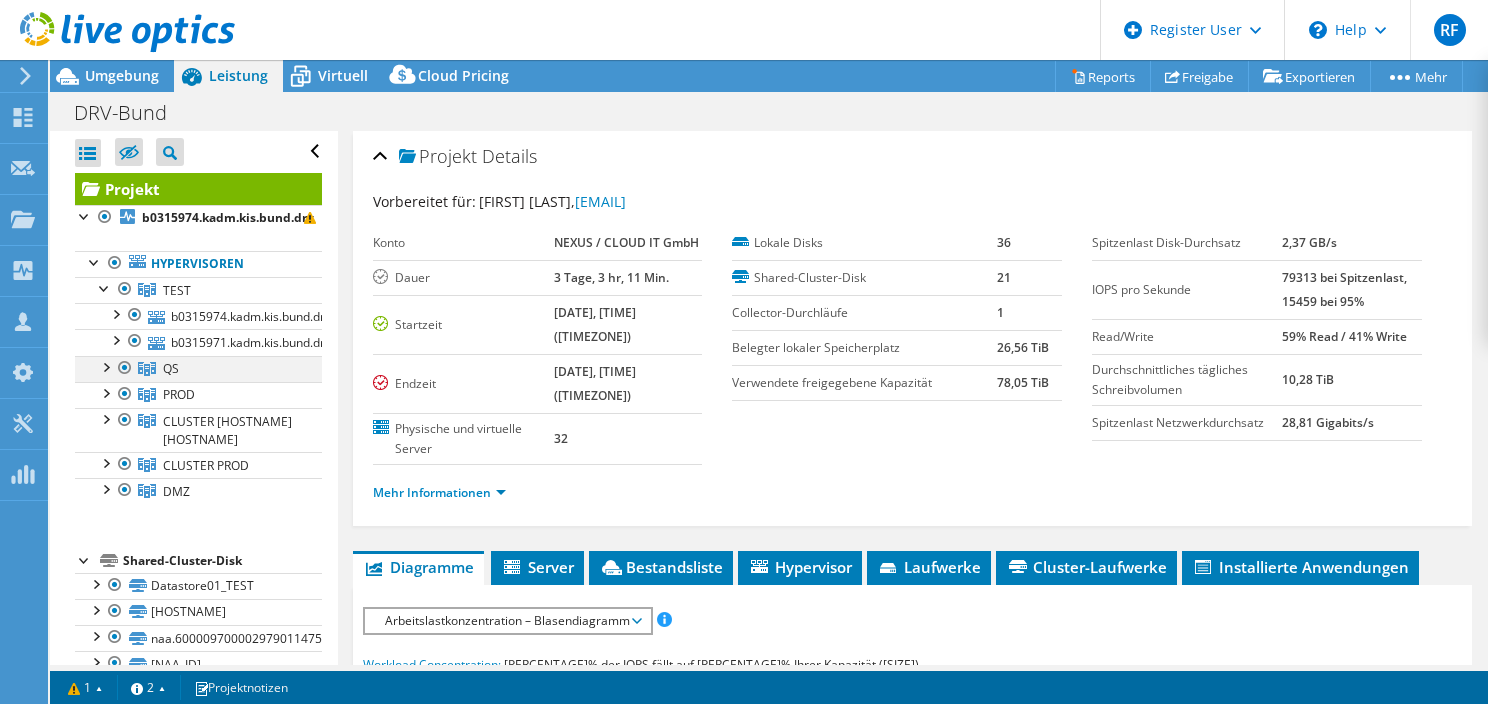 click at bounding box center [105, 366] 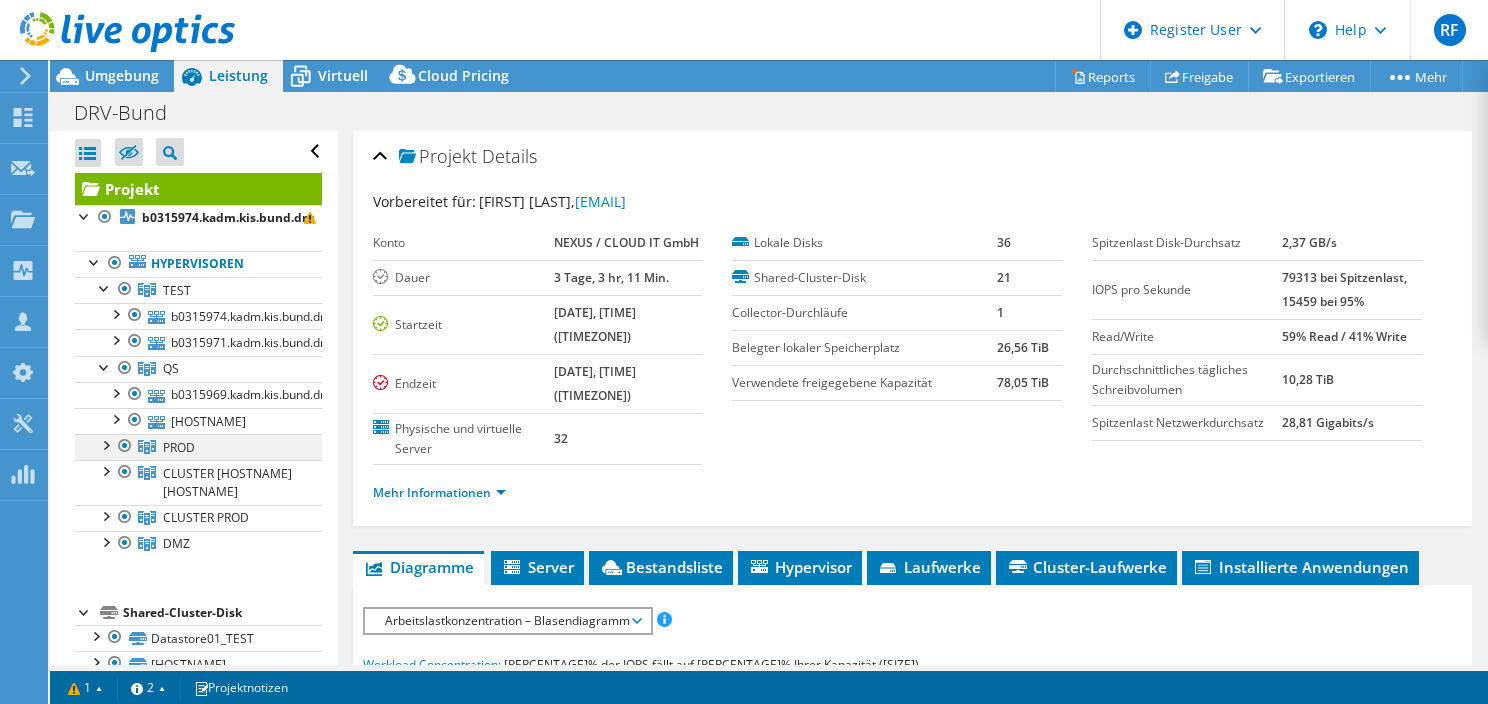 click at bounding box center (105, 444) 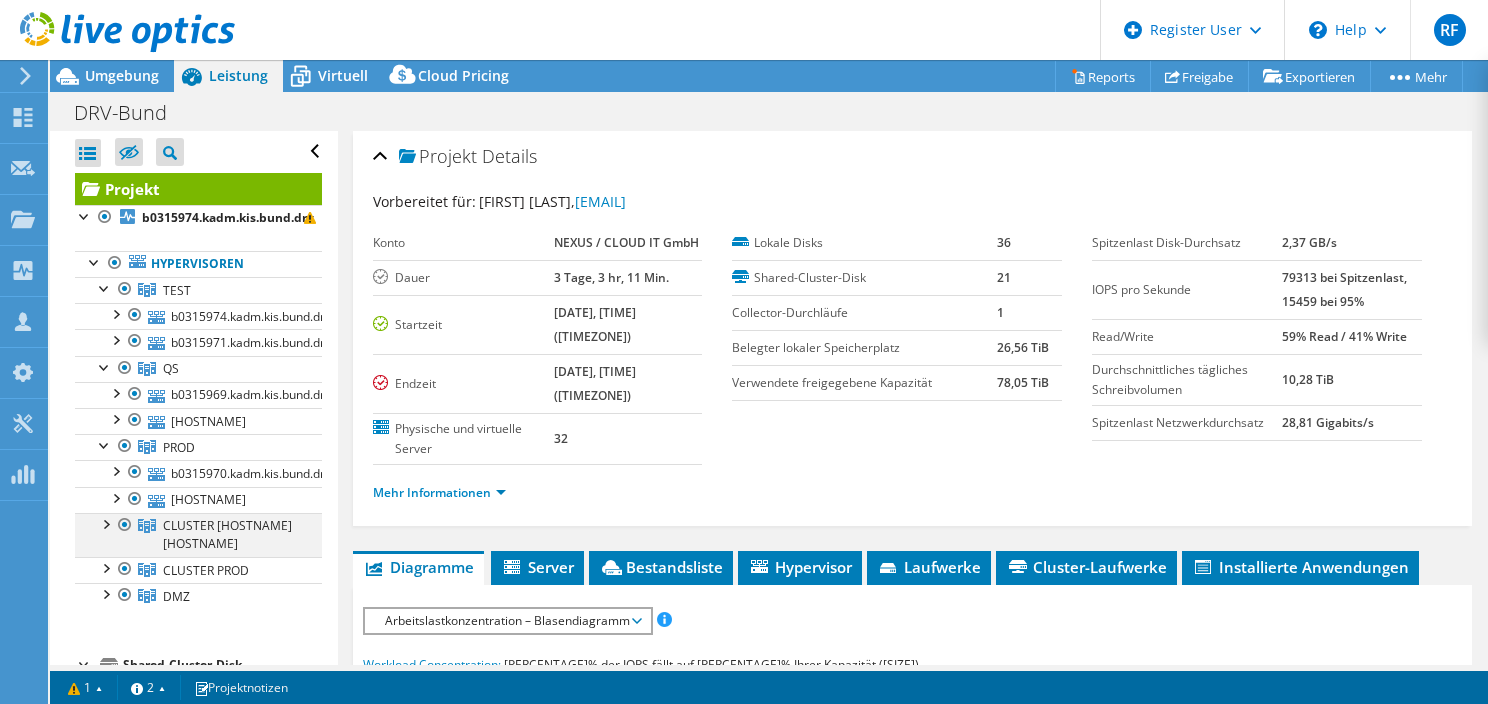 click at bounding box center (105, 523) 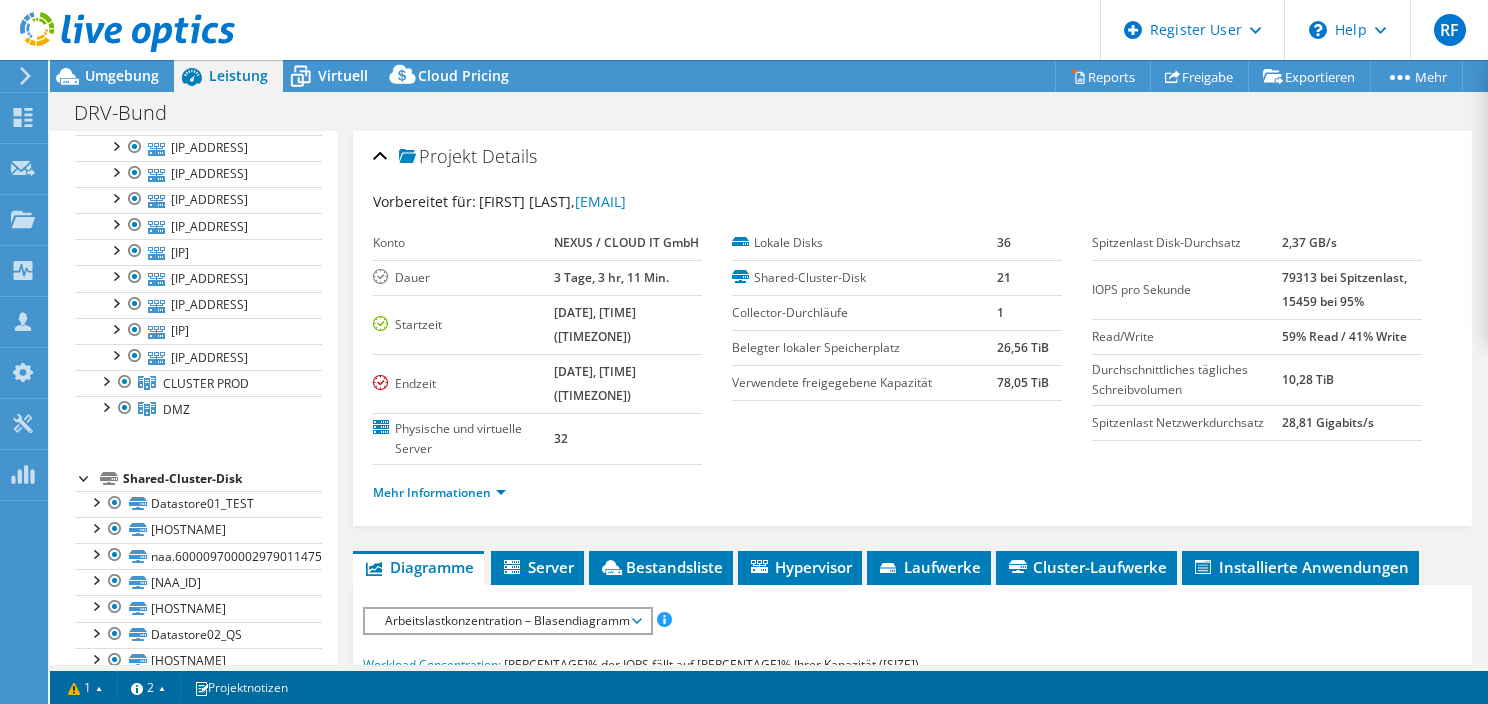 scroll, scrollTop: 539, scrollLeft: 0, axis: vertical 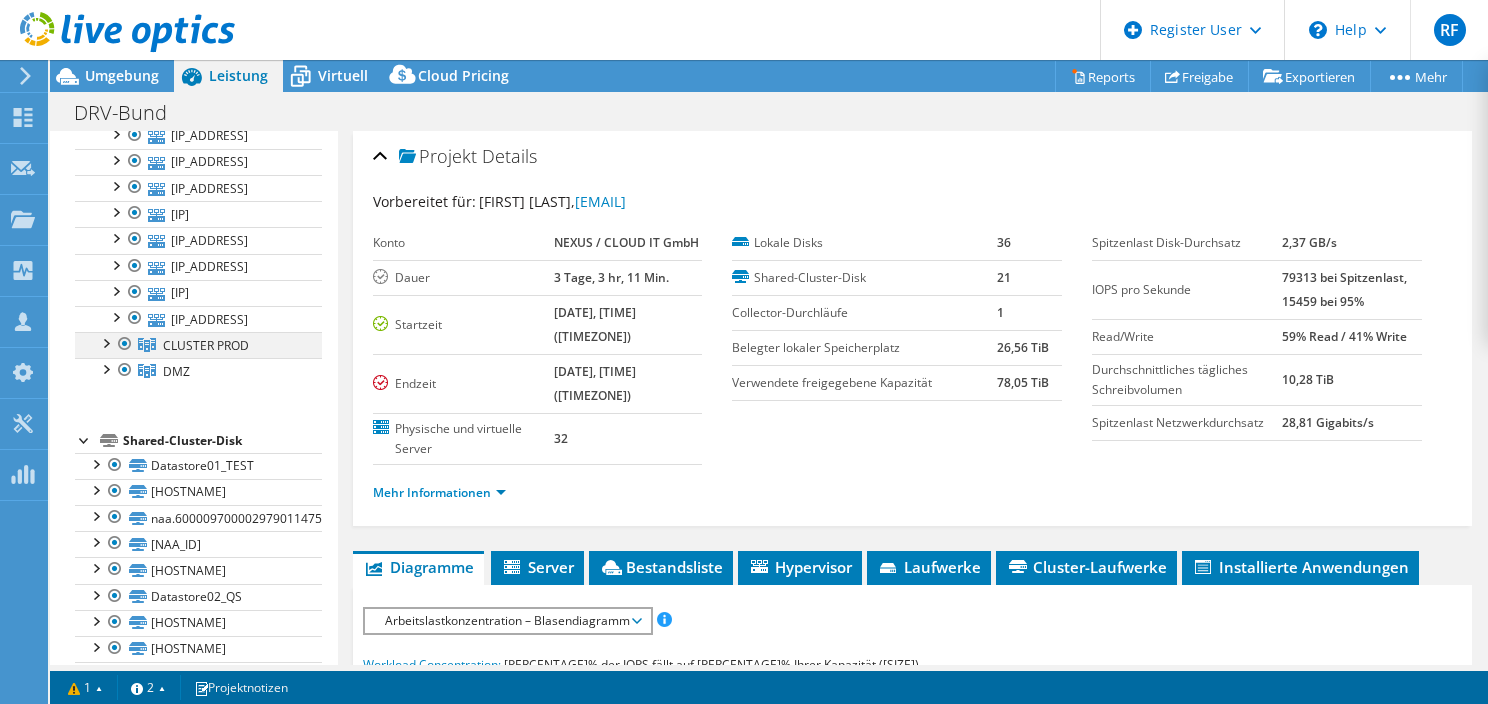 click at bounding box center [105, 342] 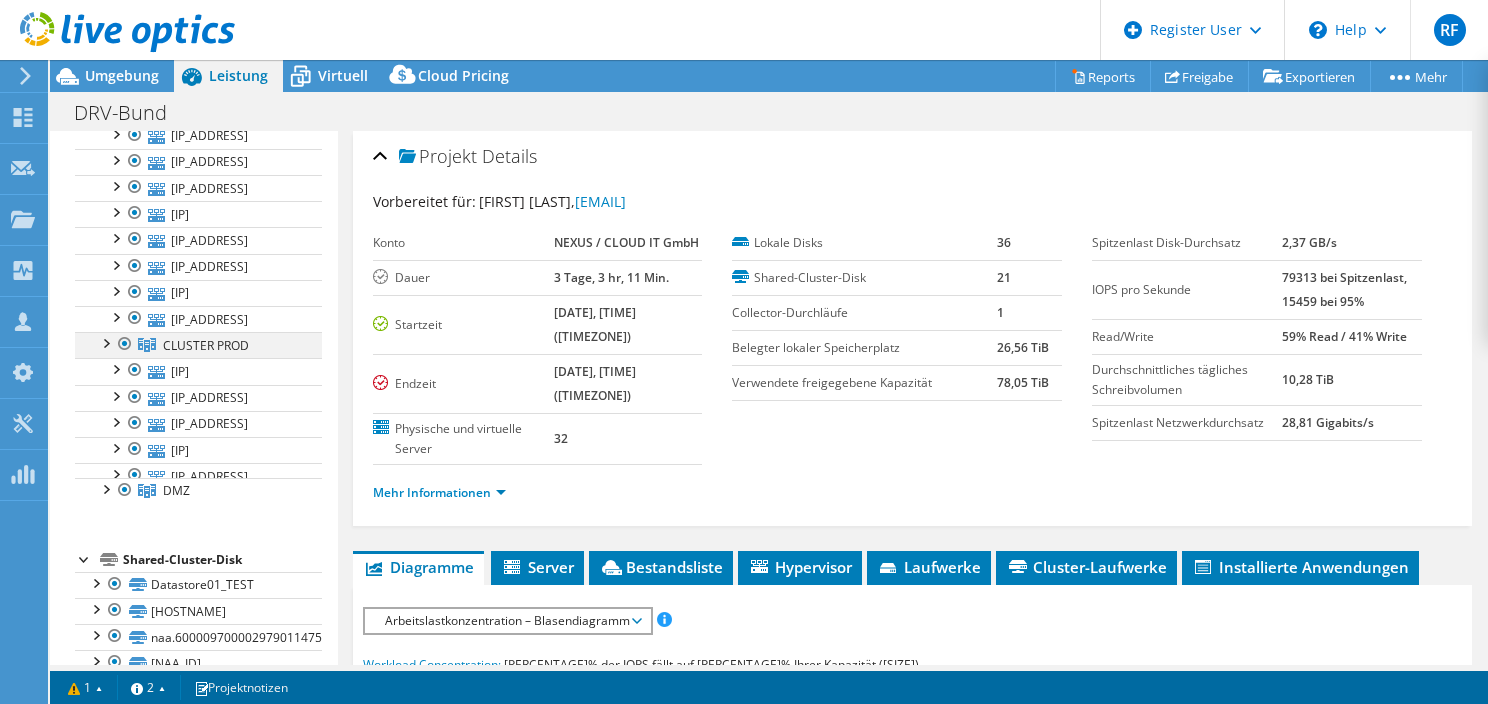 click at bounding box center (105, 342) 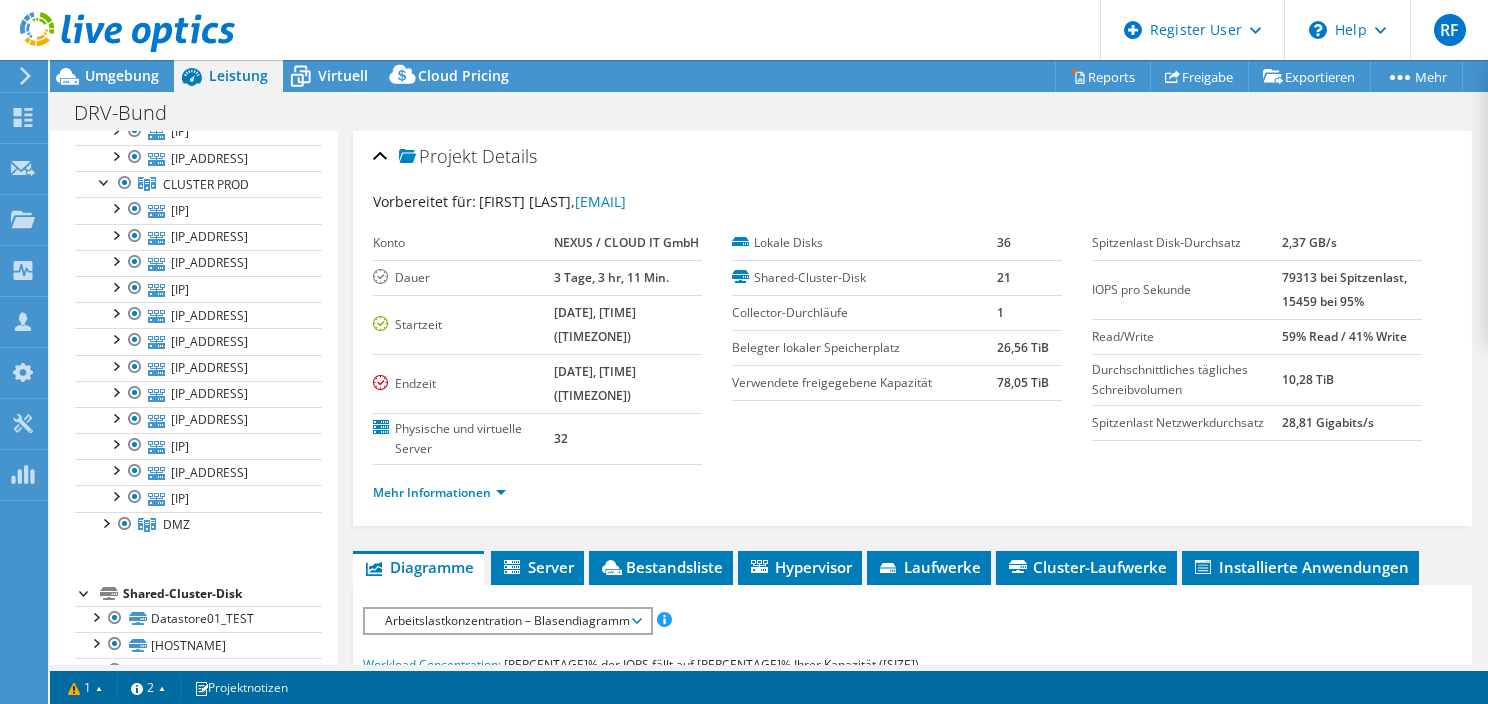 scroll, scrollTop: 739, scrollLeft: 0, axis: vertical 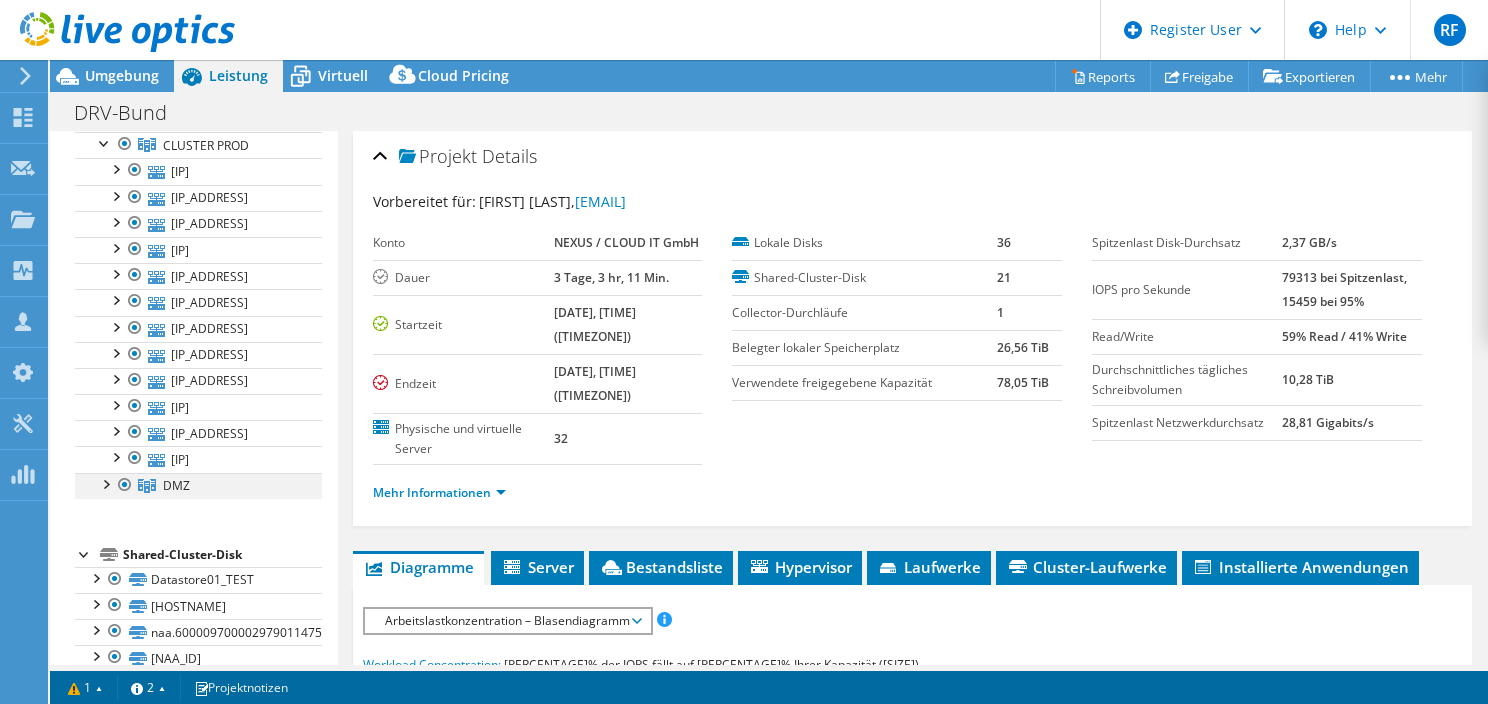click at bounding box center (105, 483) 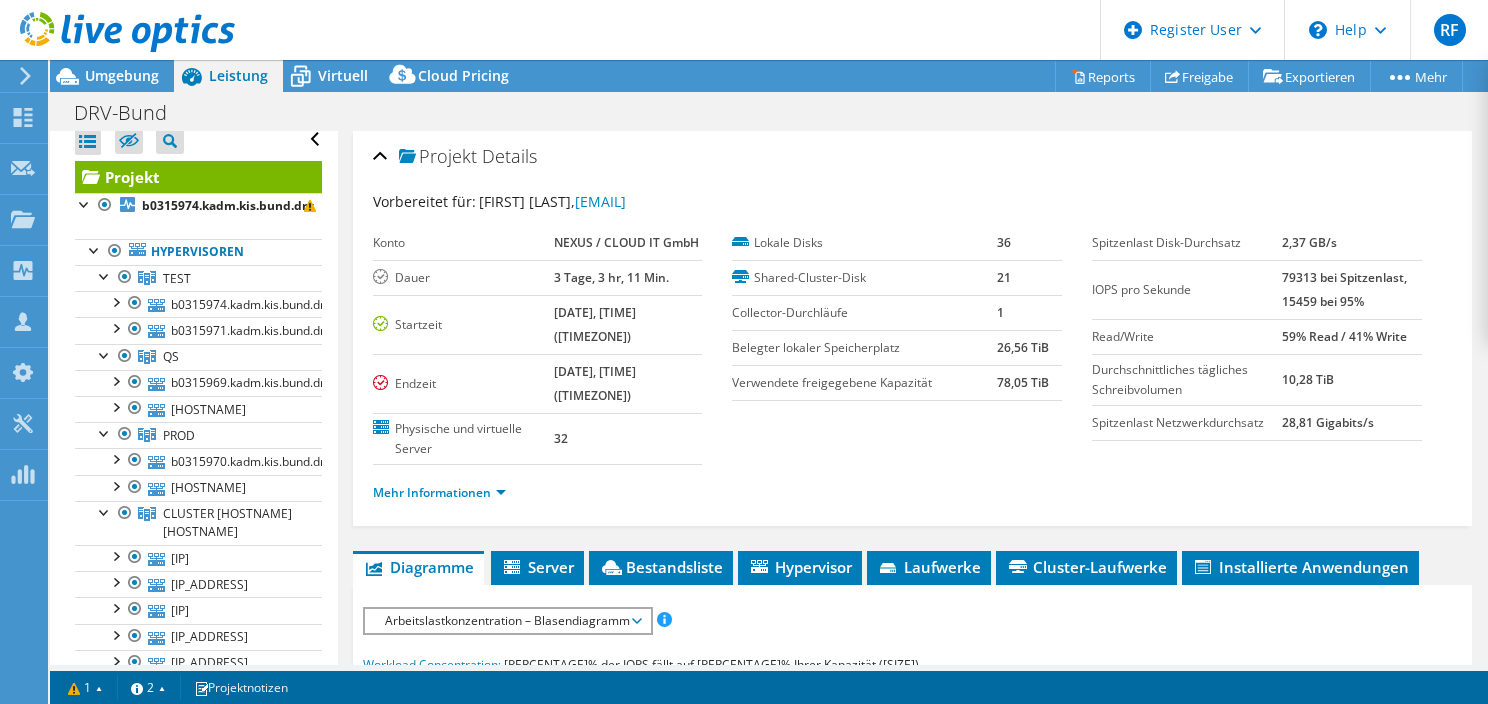 scroll, scrollTop: 0, scrollLeft: 0, axis: both 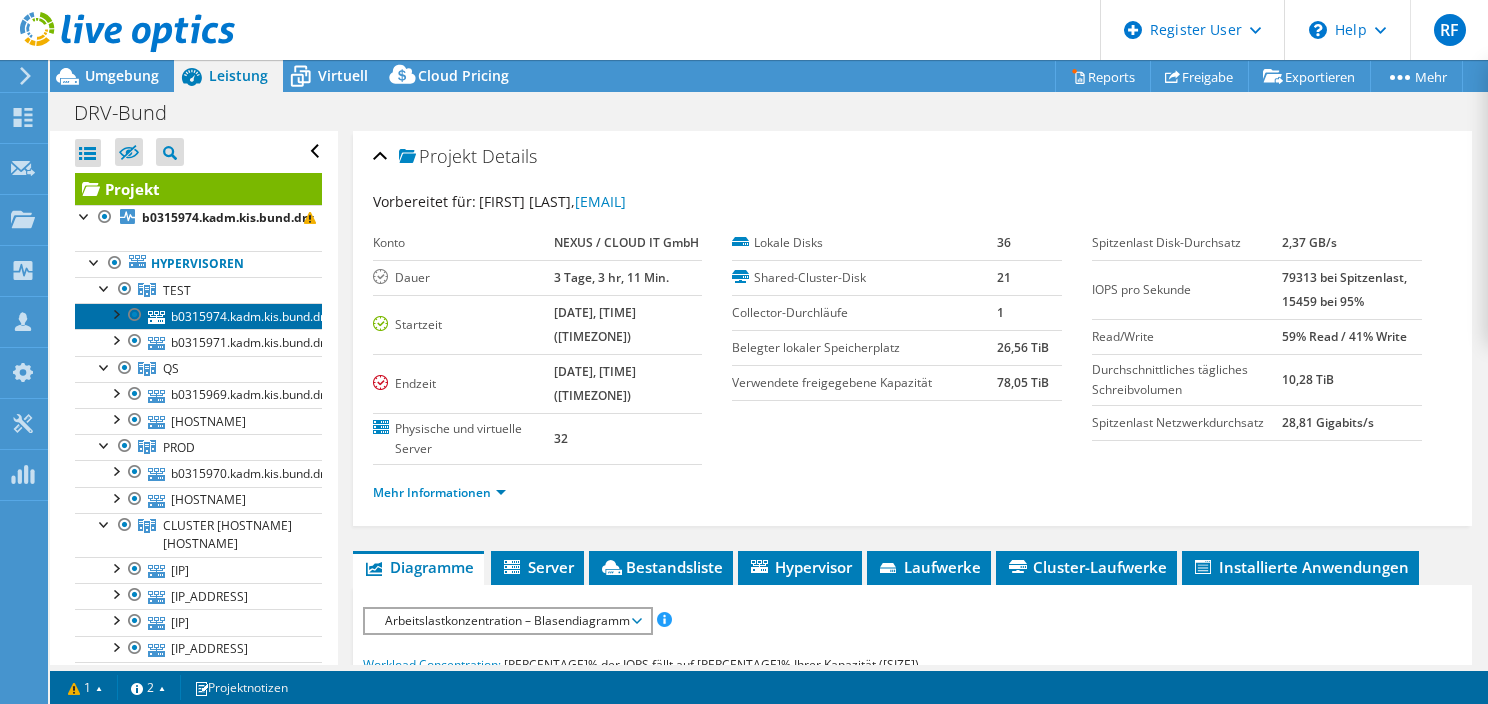 click on "b0315974.kadm.kis.bund.drv" at bounding box center [198, 316] 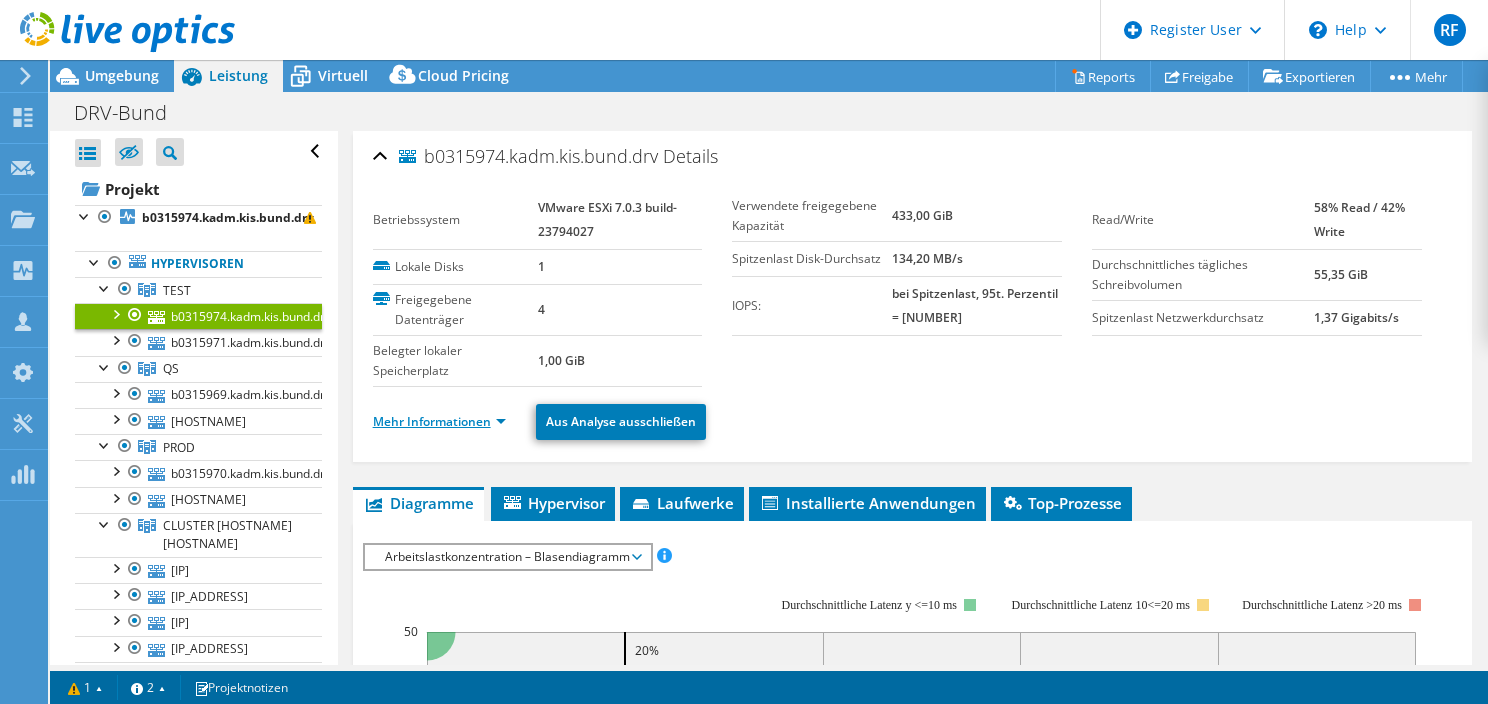 click on "Mehr Informationen" at bounding box center (439, 421) 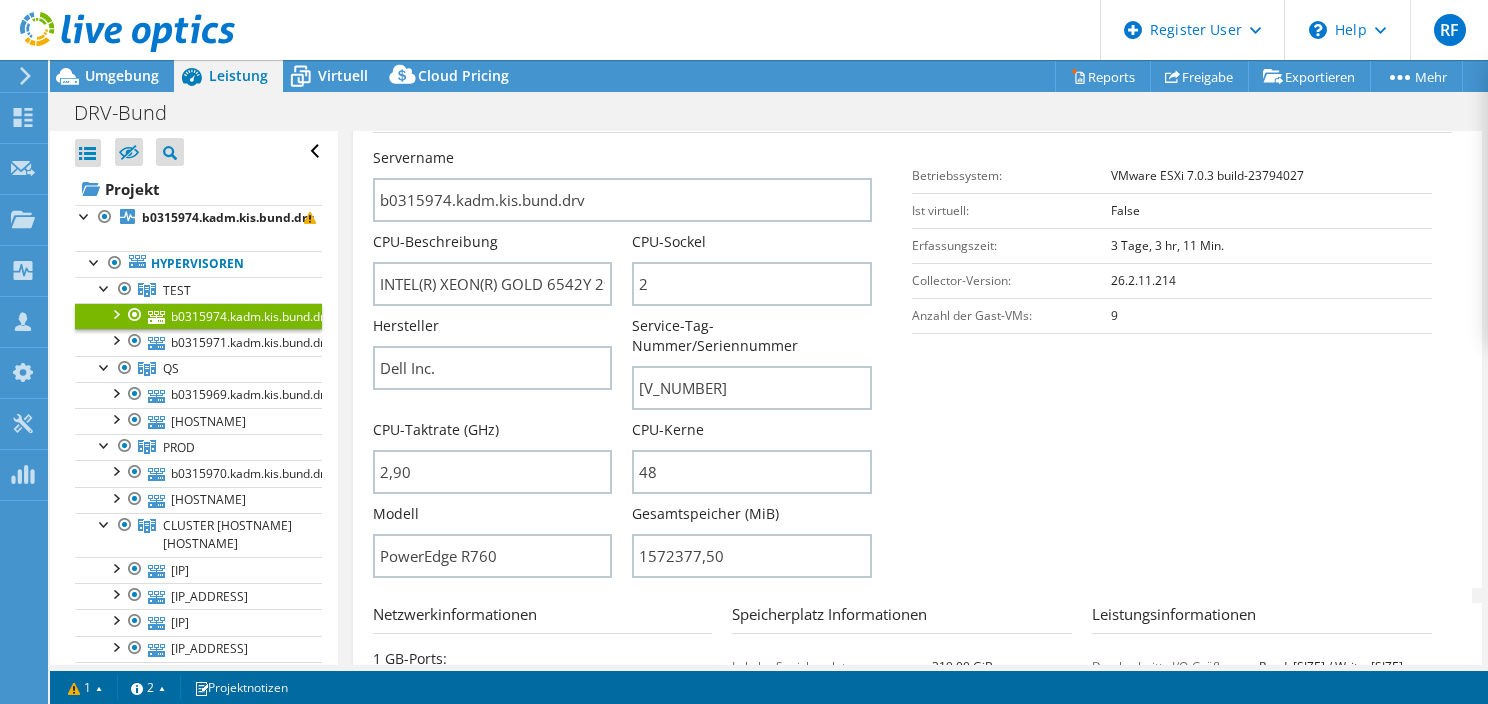 scroll, scrollTop: 371, scrollLeft: 0, axis: vertical 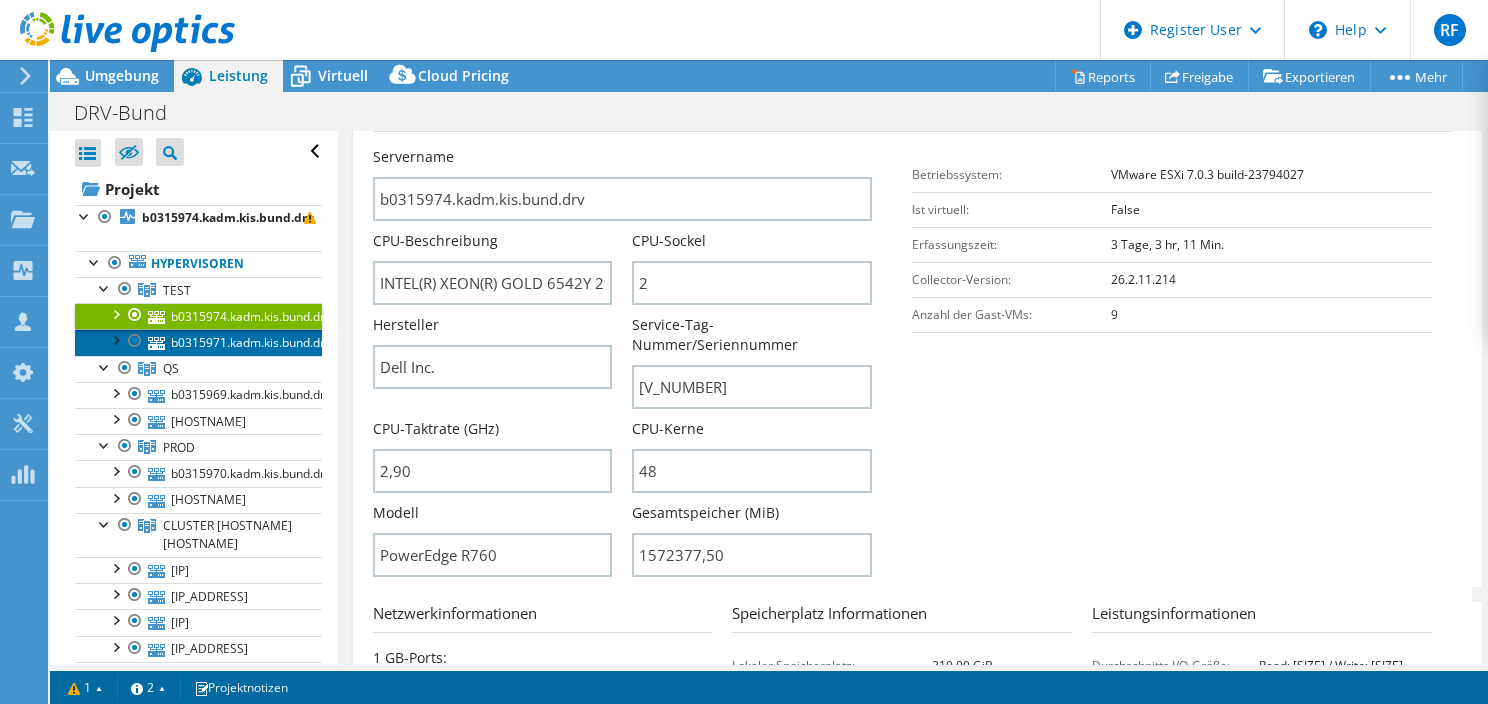 click on "b0315971.kadm.kis.bund.drv" at bounding box center [198, 342] 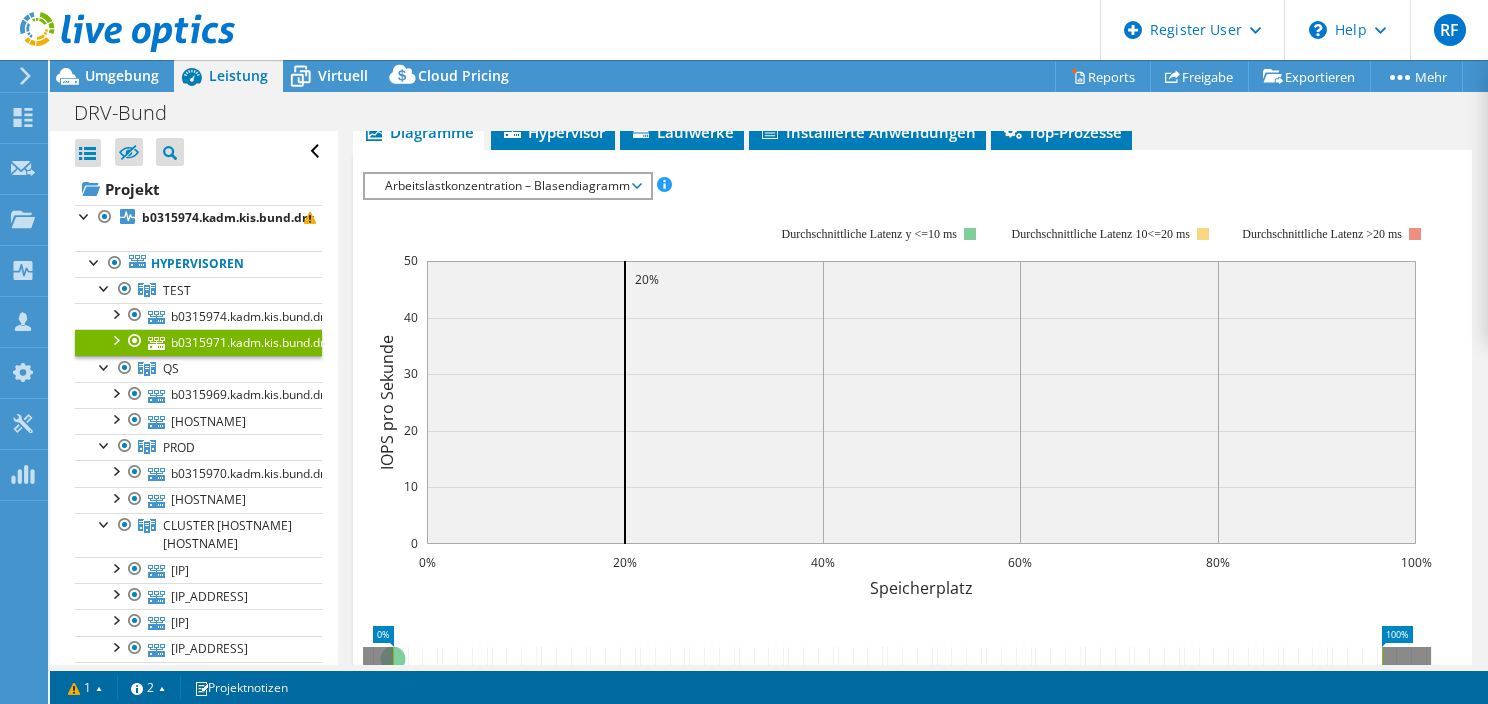 scroll, scrollTop: 348, scrollLeft: 0, axis: vertical 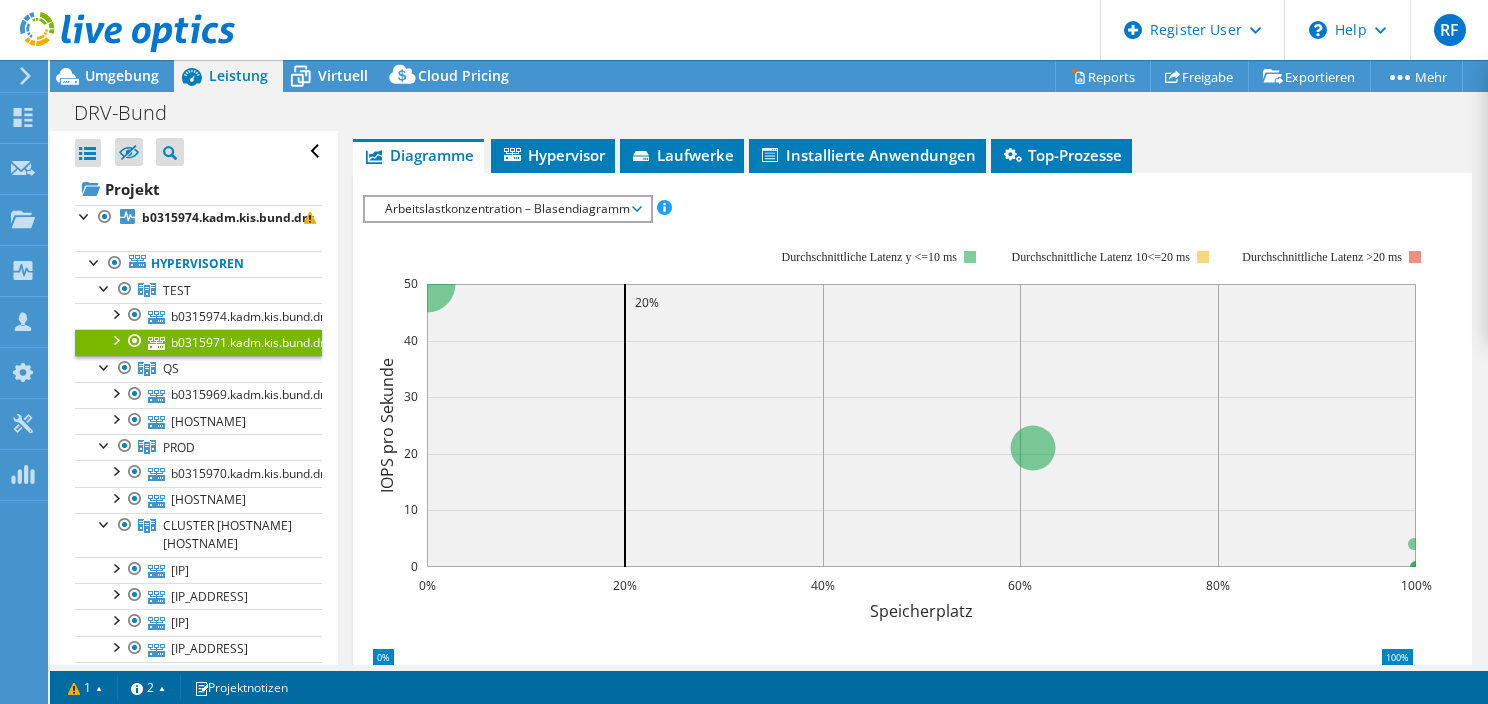 click at bounding box center [115, 339] 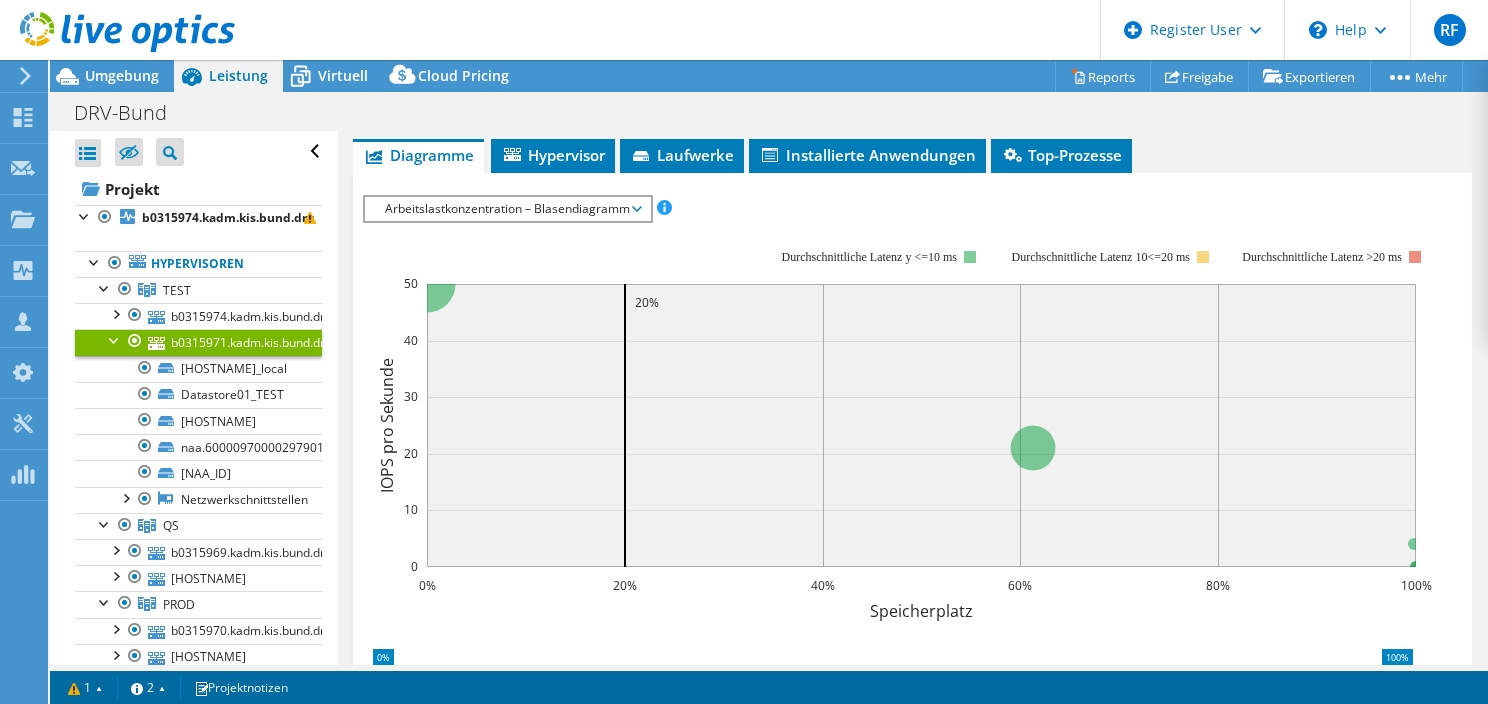 click at bounding box center (115, 339) 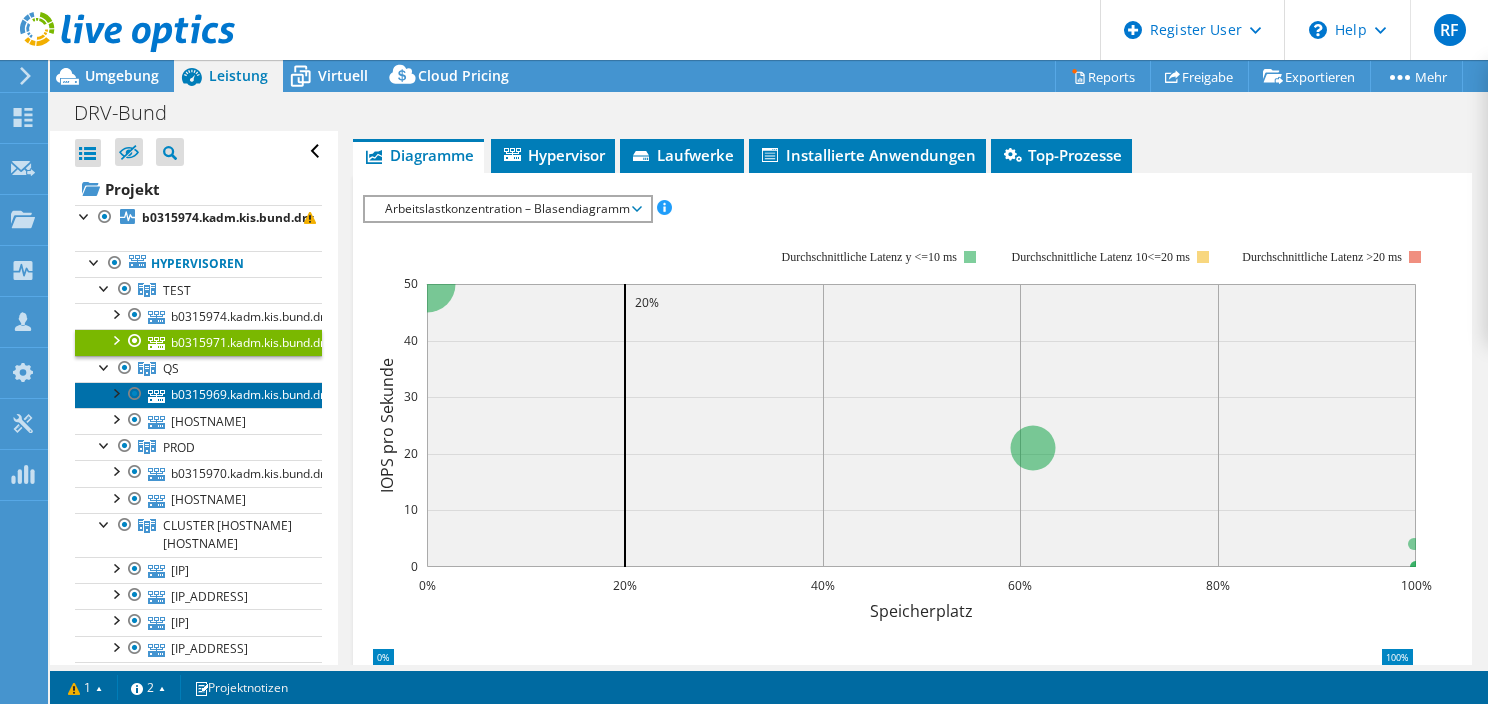 click on "b0315969.kadm.kis.bund.drv" at bounding box center [198, 395] 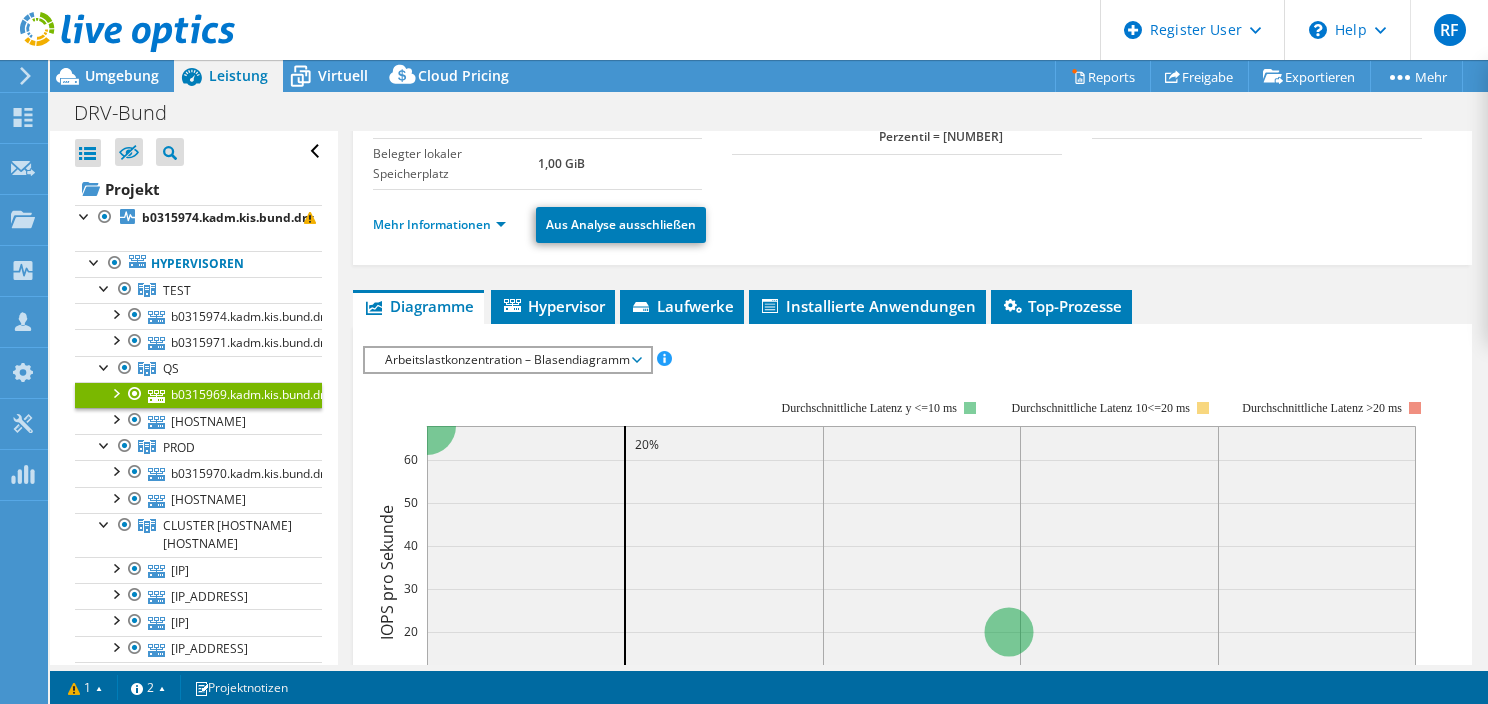 scroll, scrollTop: 199, scrollLeft: 0, axis: vertical 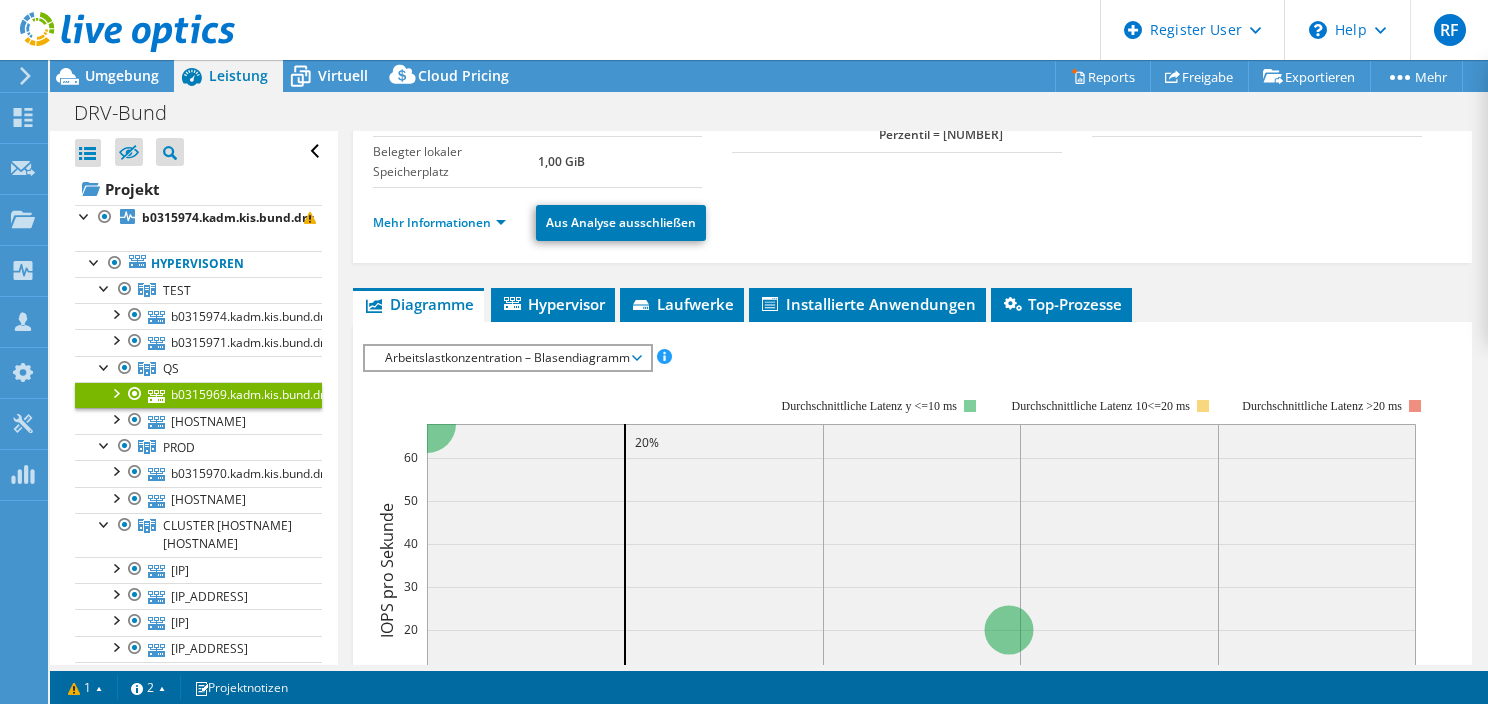 click on "Mehr Informationen" at bounding box center (445, 223) 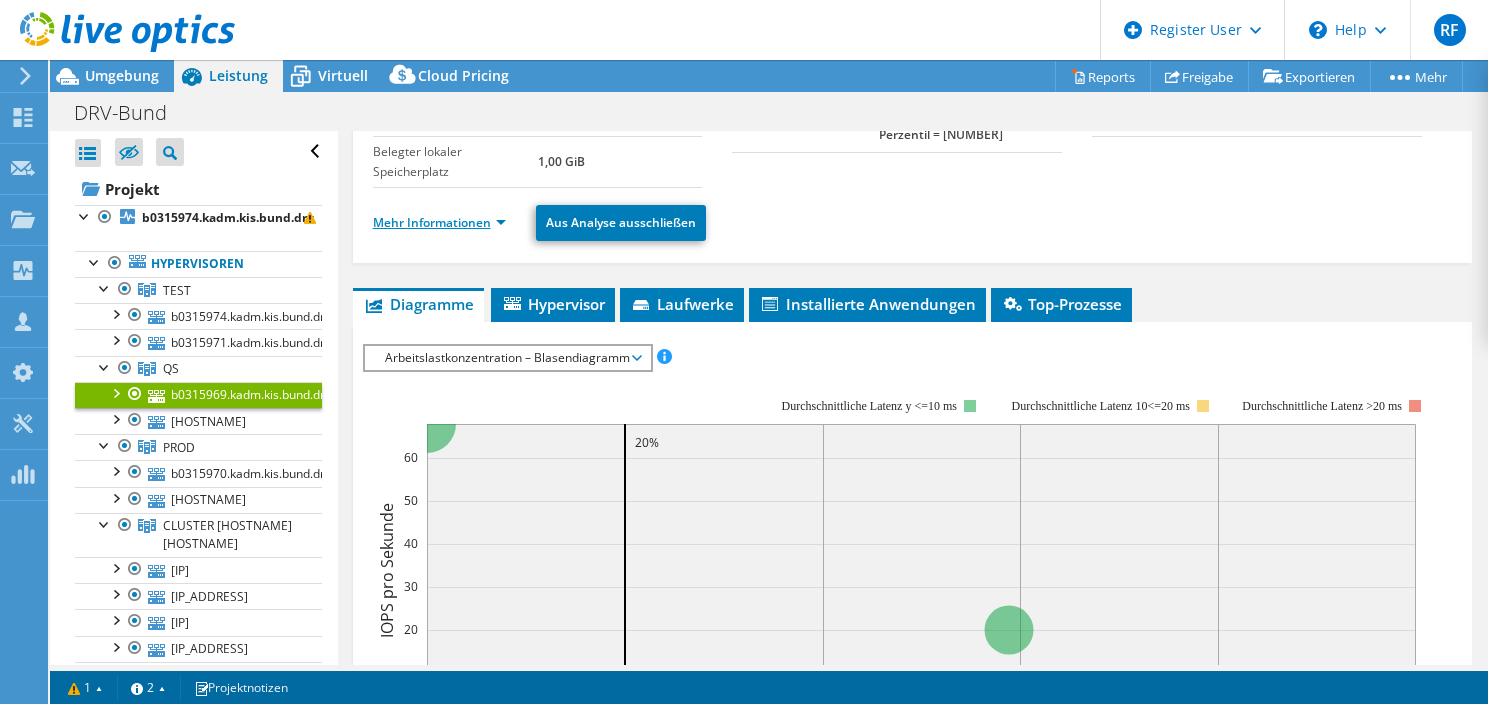 click on "Mehr Informationen" at bounding box center (439, 222) 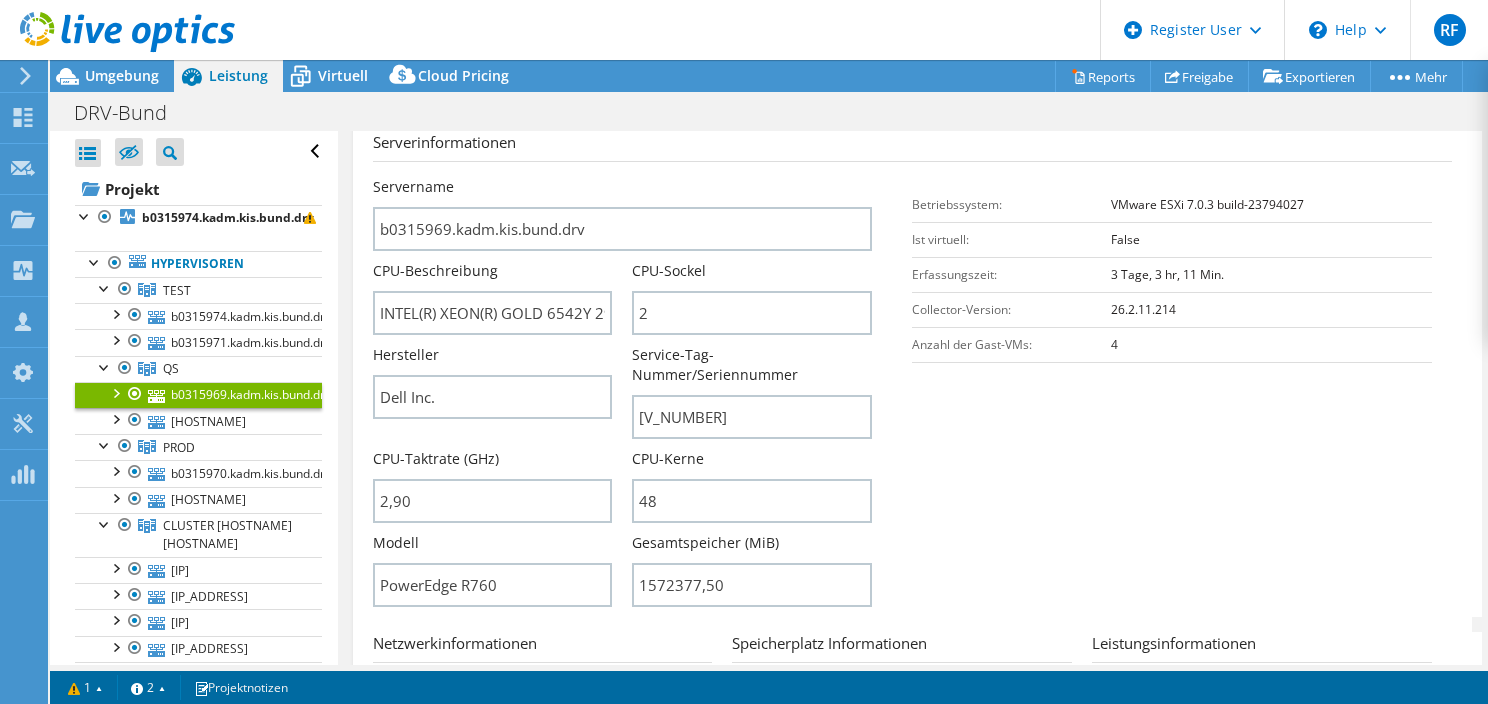 scroll, scrollTop: 320, scrollLeft: 0, axis: vertical 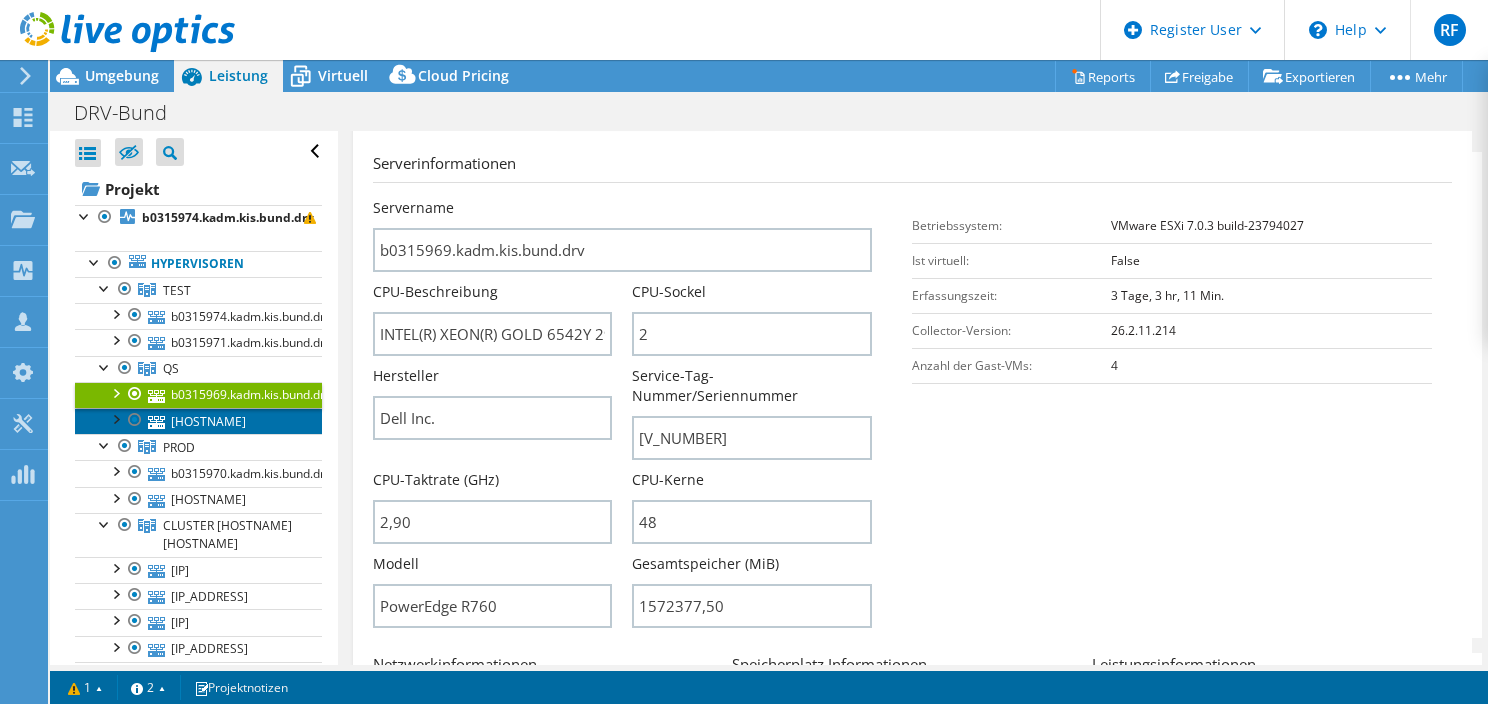 click on "[HOSTNAME]" at bounding box center (198, 421) 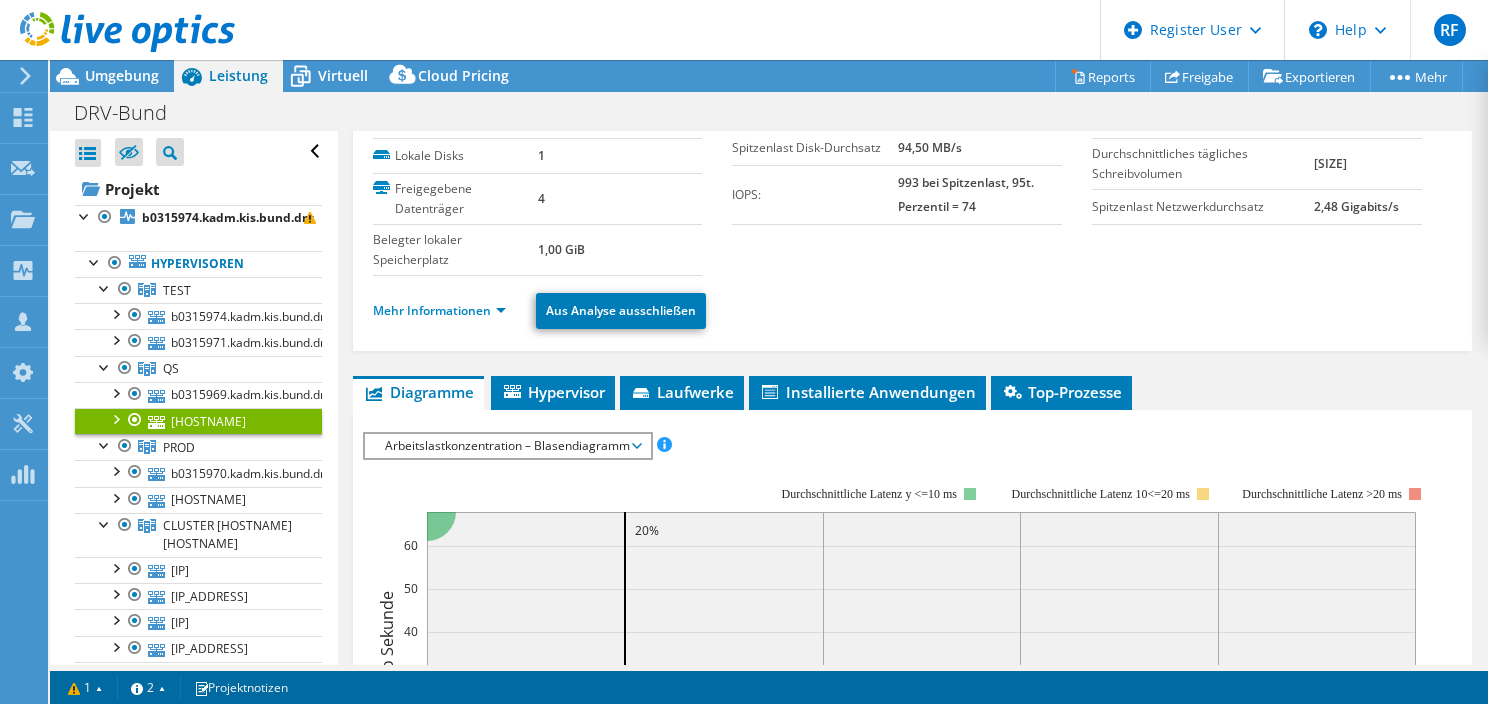 scroll, scrollTop: 112, scrollLeft: 0, axis: vertical 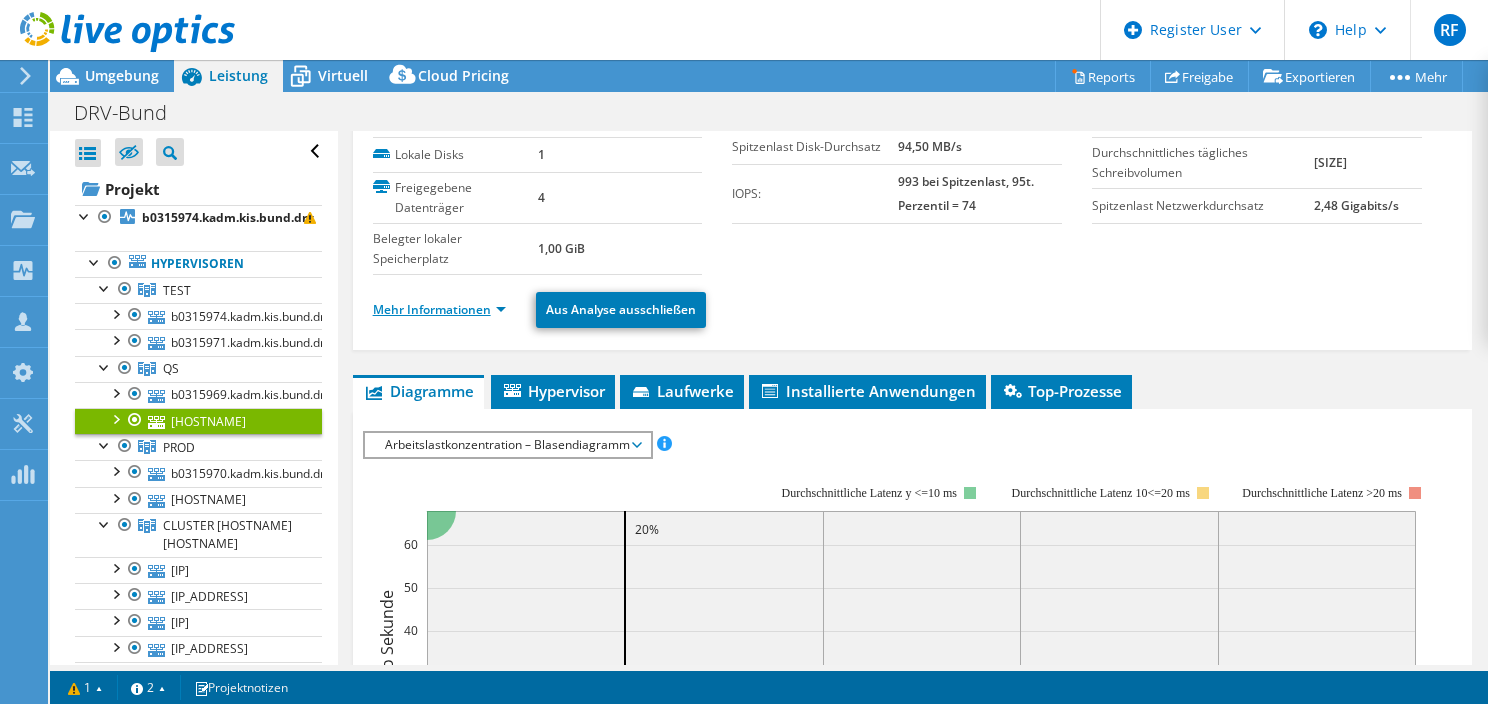 click on "Mehr Informationen" at bounding box center [439, 309] 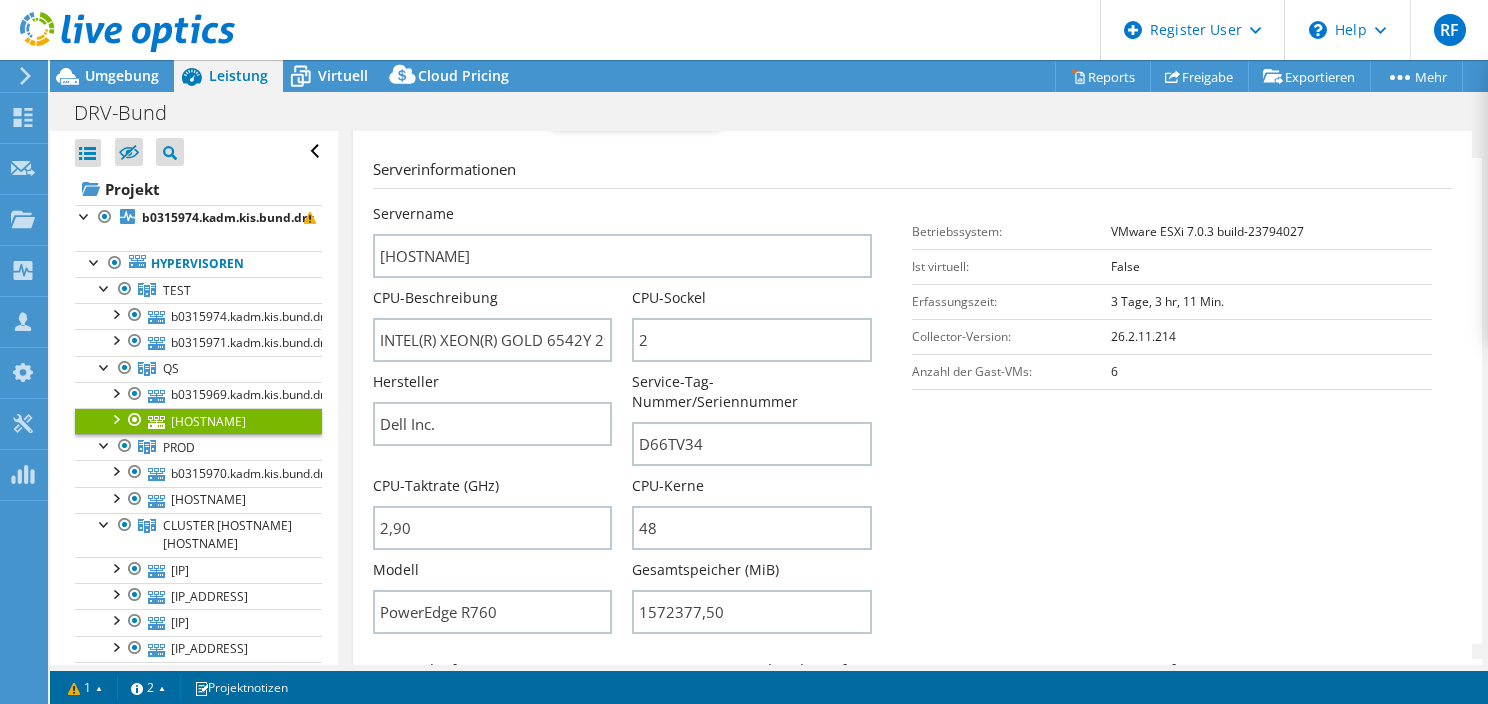 scroll, scrollTop: 319, scrollLeft: 0, axis: vertical 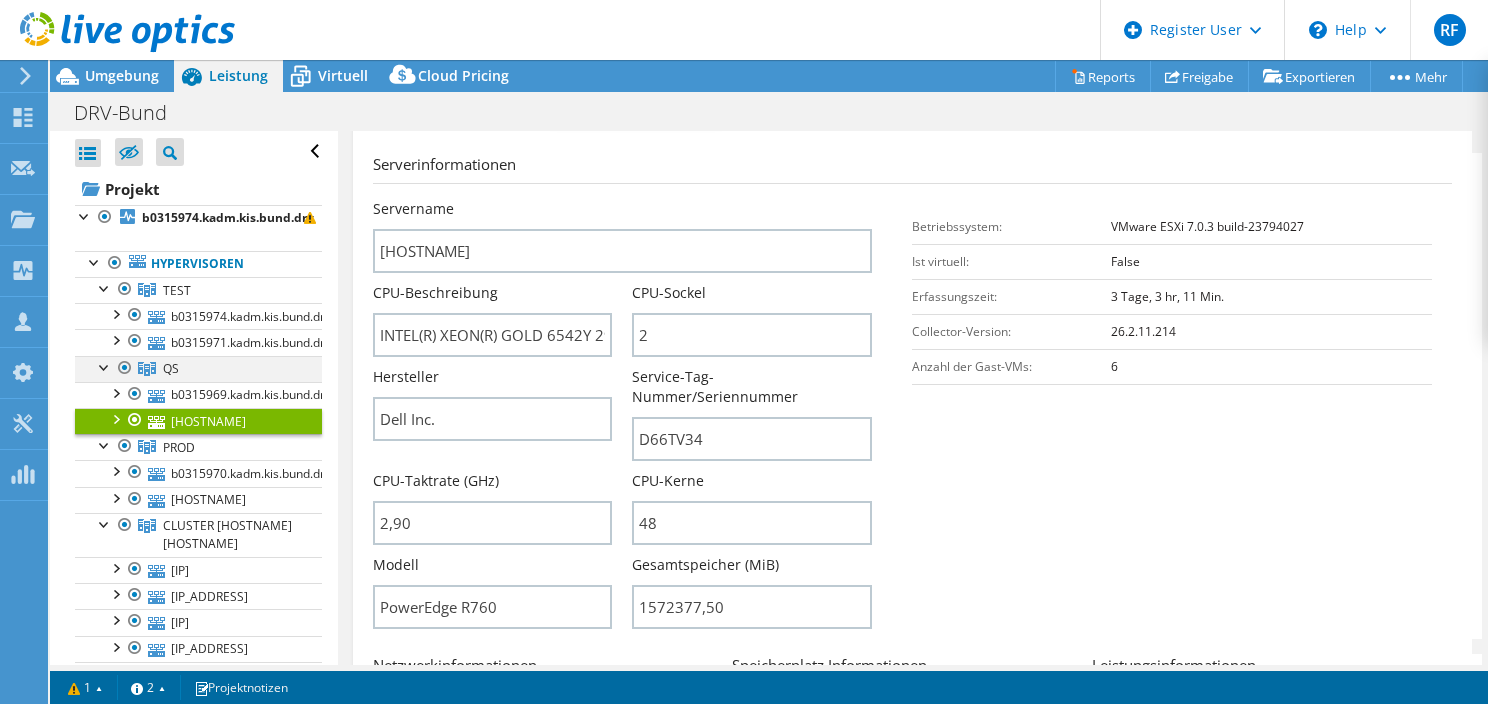 click at bounding box center (105, 366) 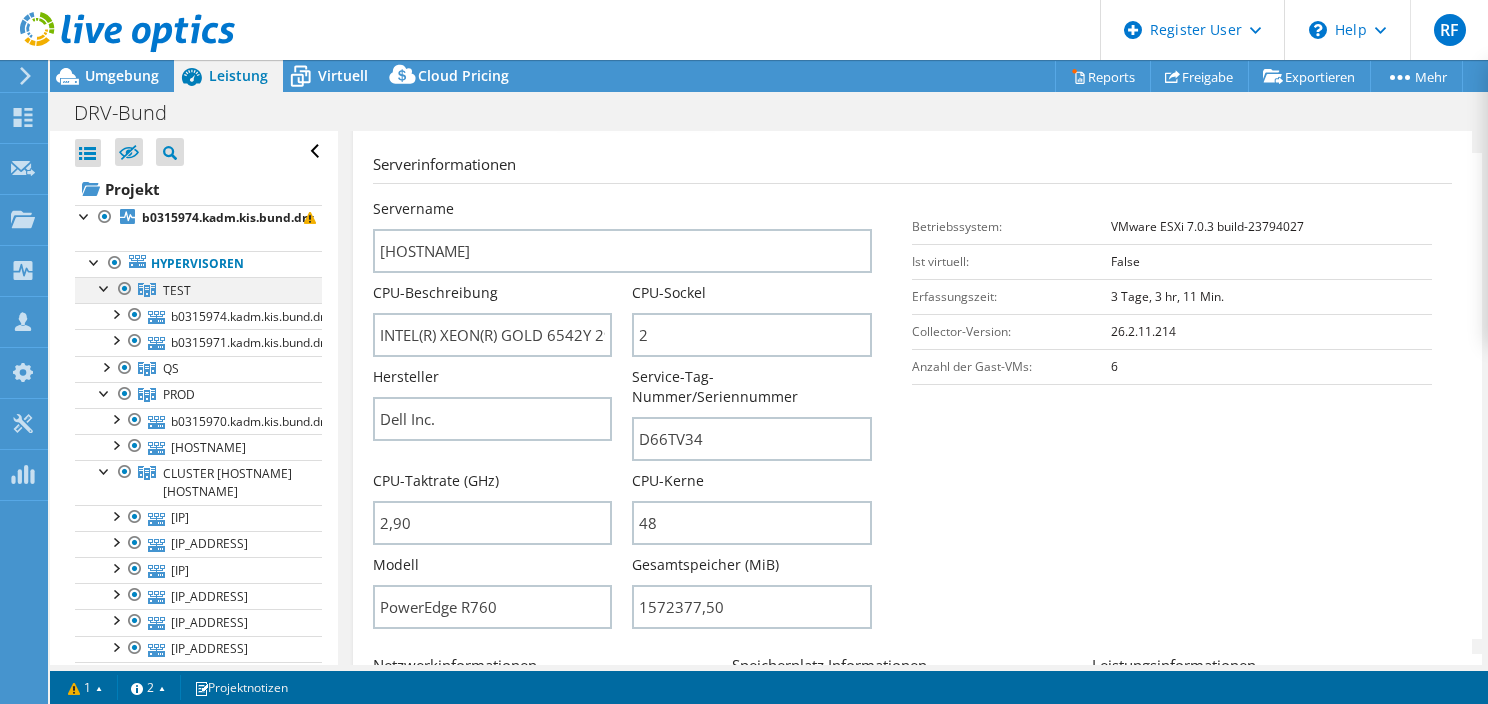 click at bounding box center (105, 287) 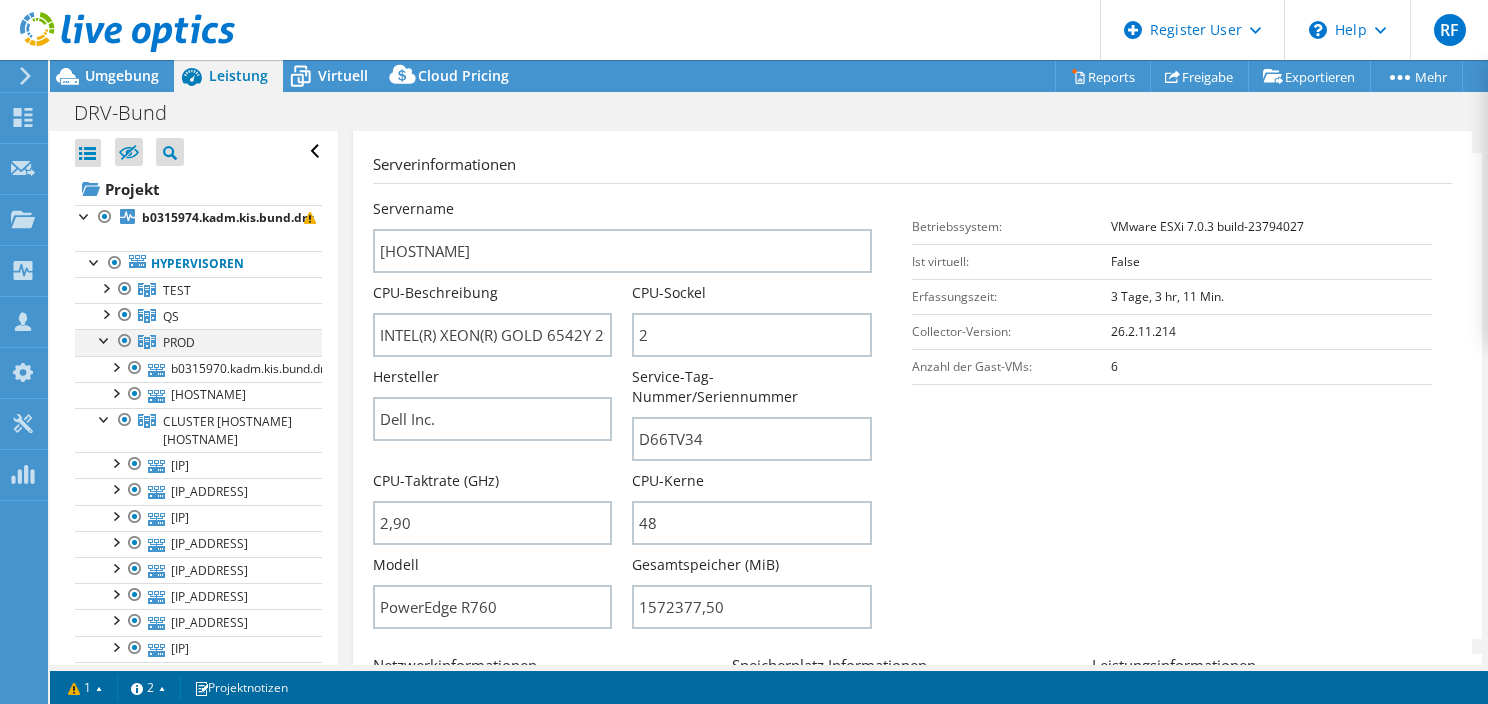 click at bounding box center (105, 339) 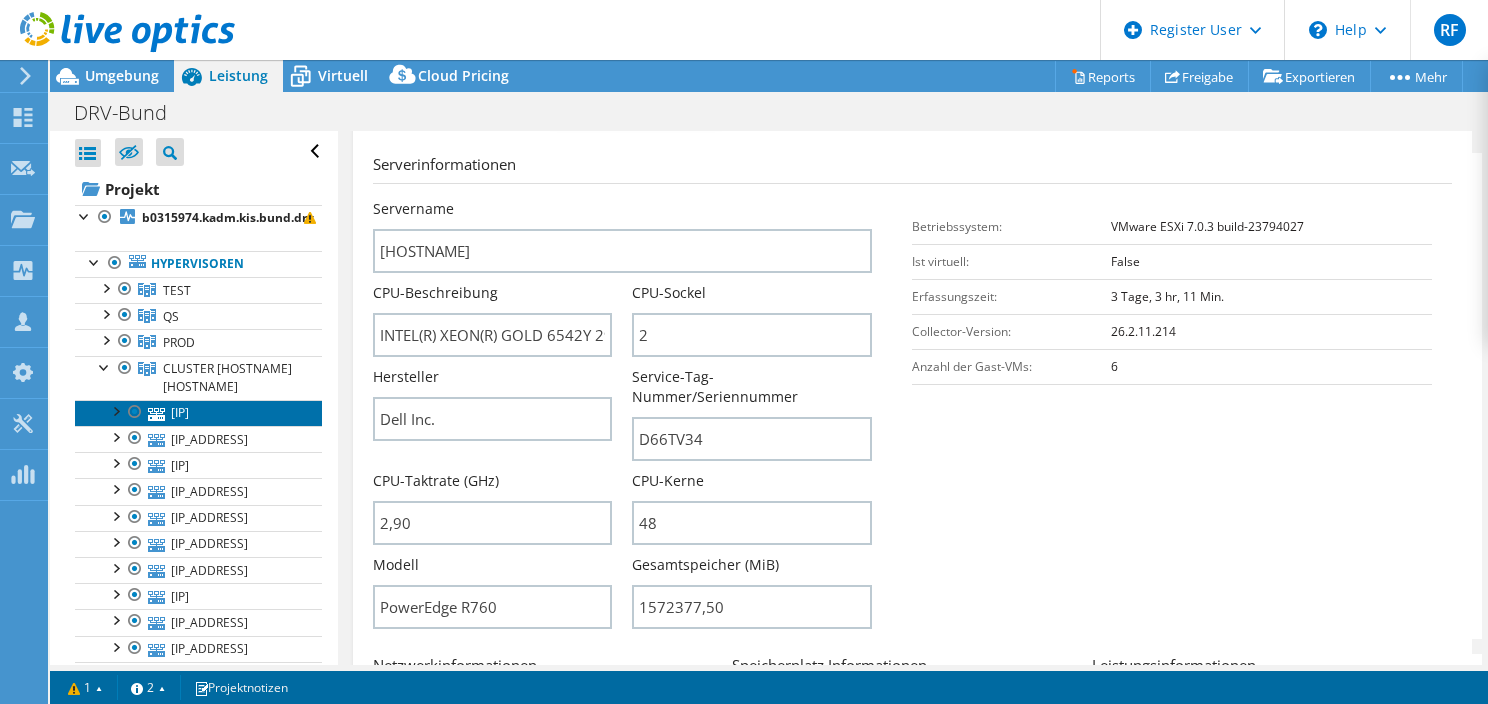 click on "[IP]" at bounding box center [198, 413] 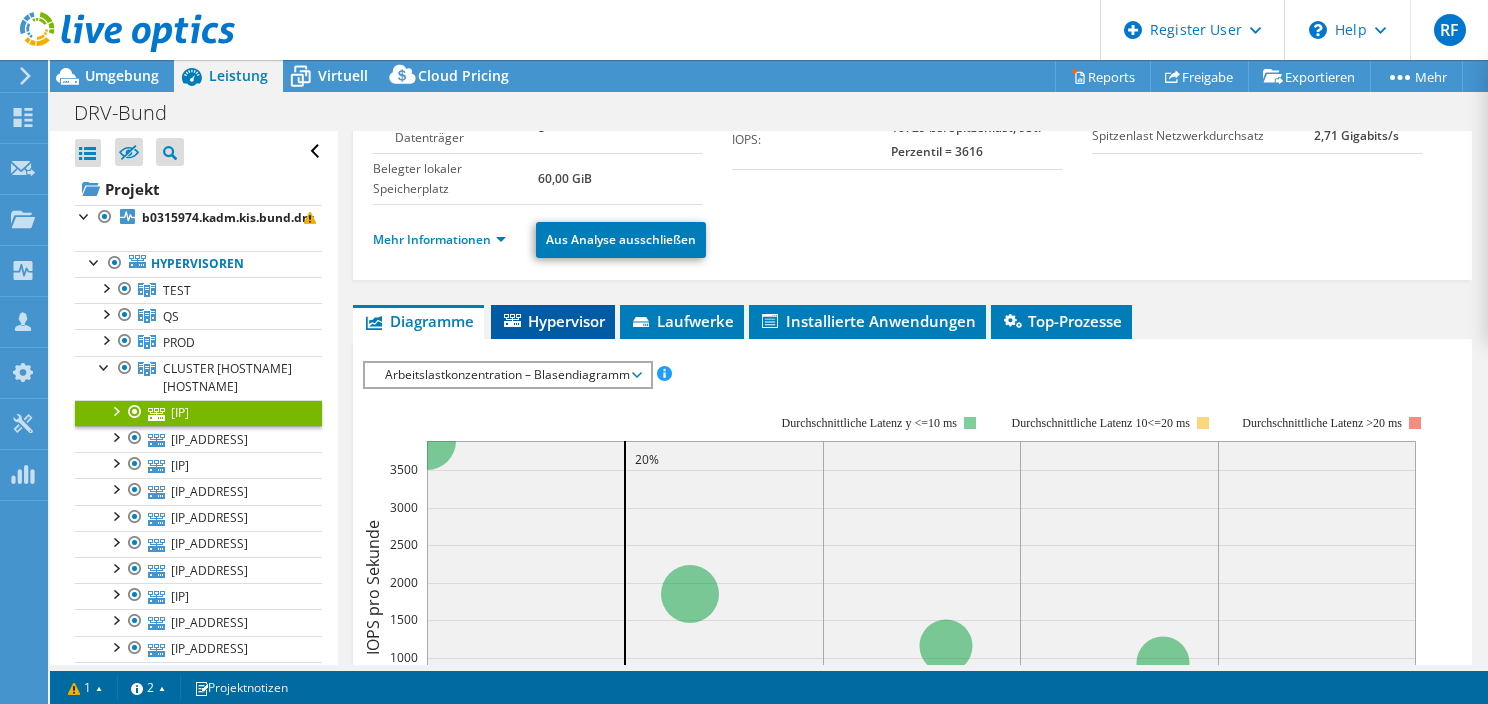 scroll, scrollTop: 180, scrollLeft: 0, axis: vertical 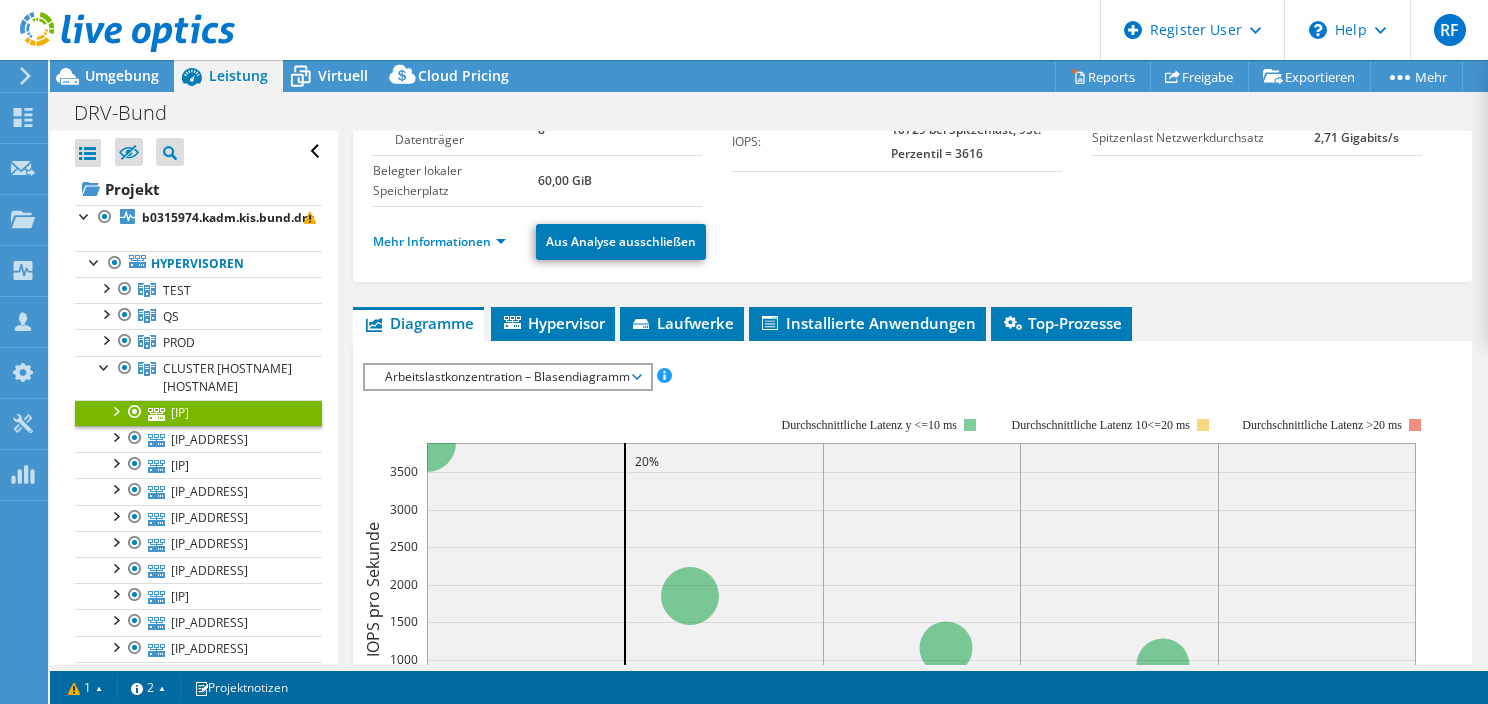 click on "Arbeitslastkonzentration – Blasendiagramm" at bounding box center [507, 377] 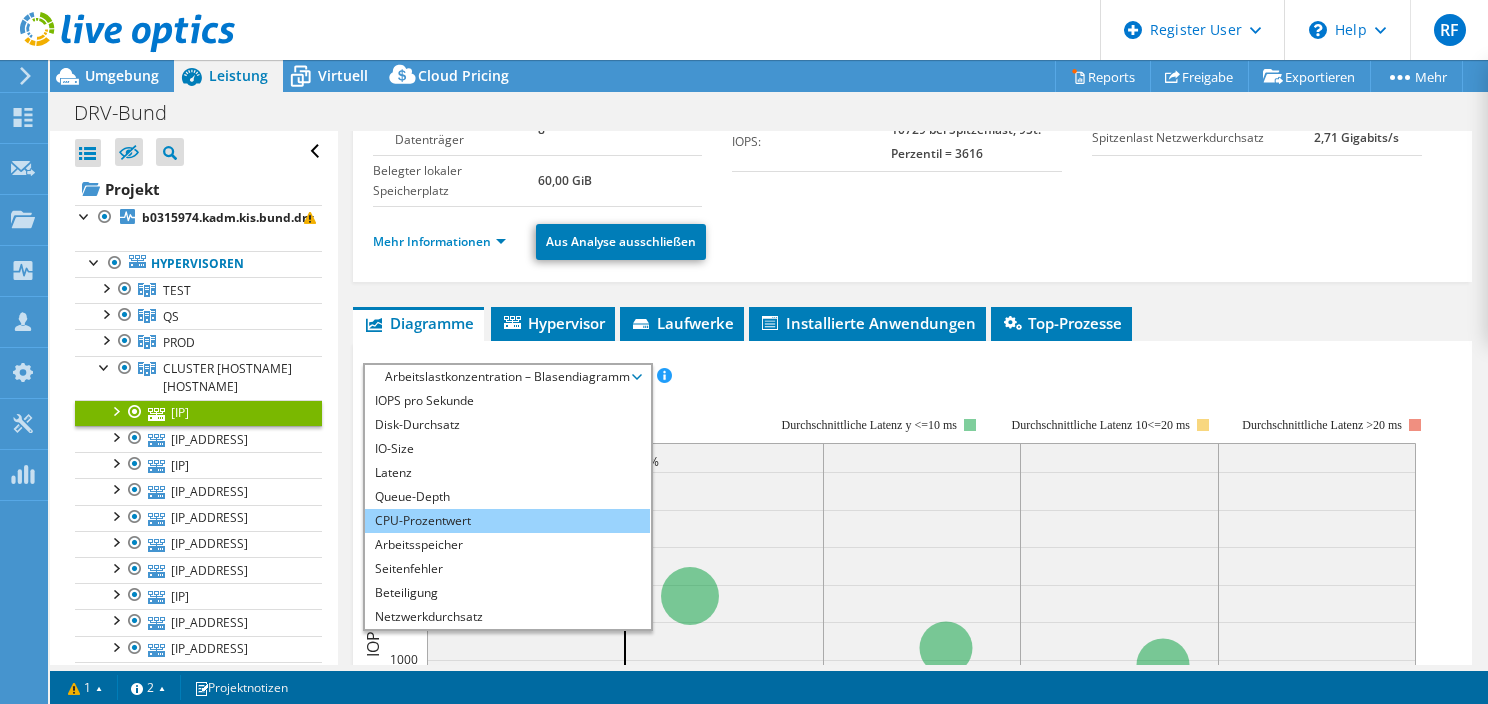 click on "CPU-Prozentwert" at bounding box center [507, 521] 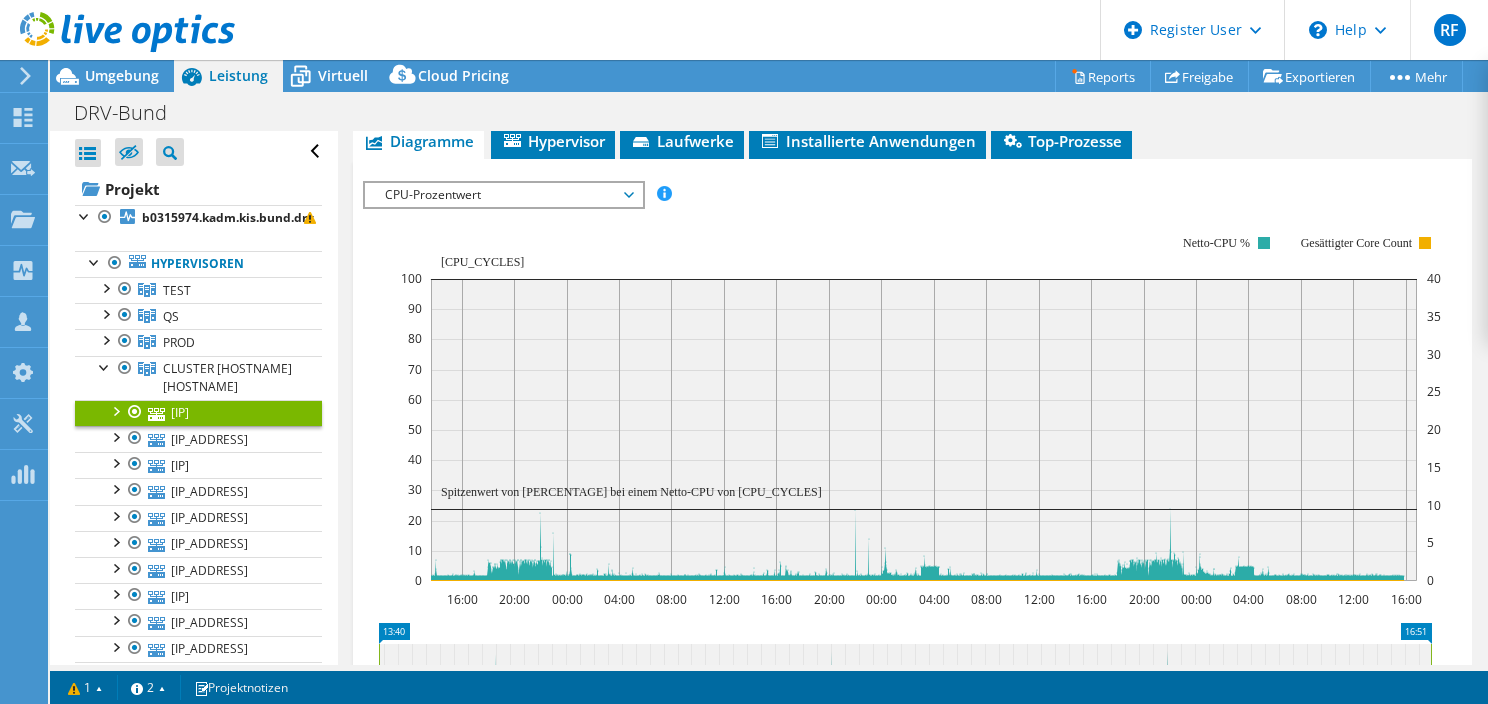 scroll, scrollTop: 380, scrollLeft: 0, axis: vertical 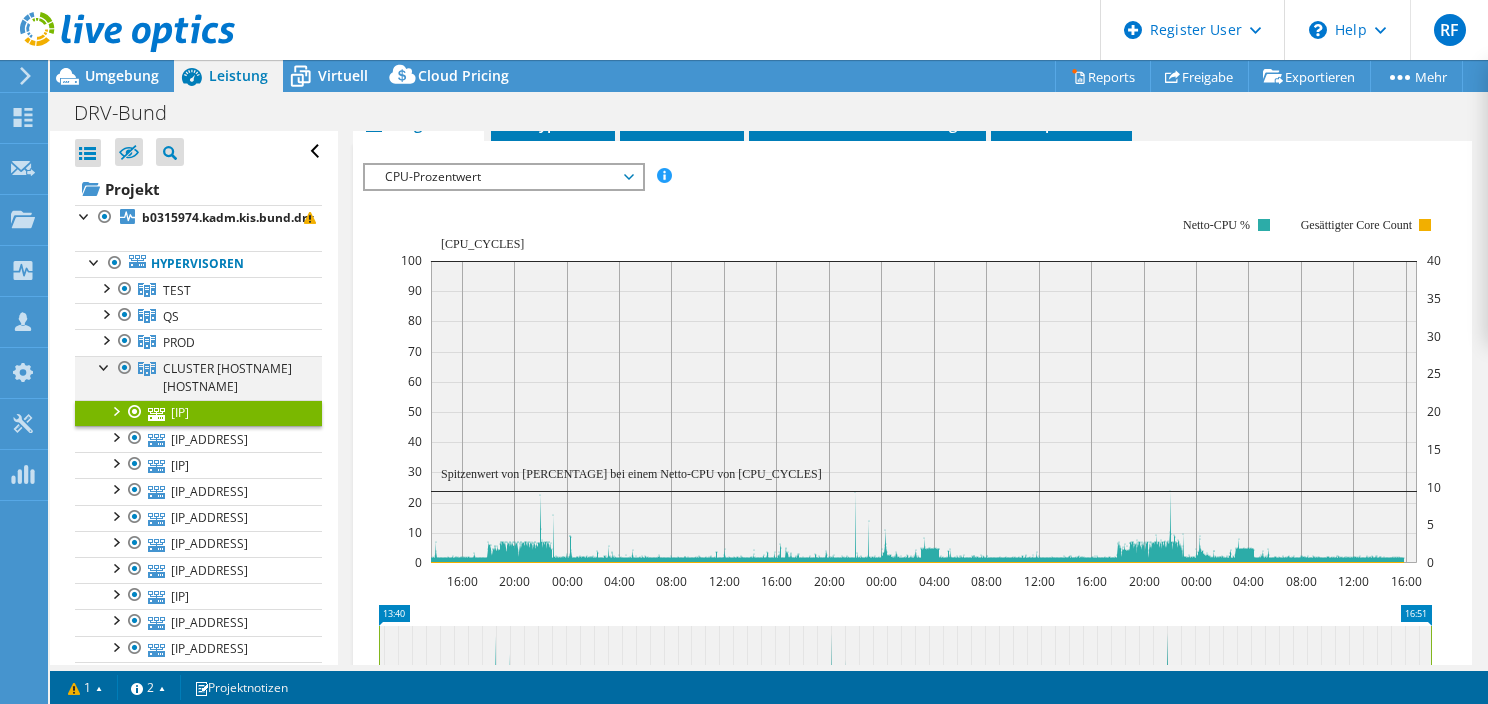 click at bounding box center (105, 366) 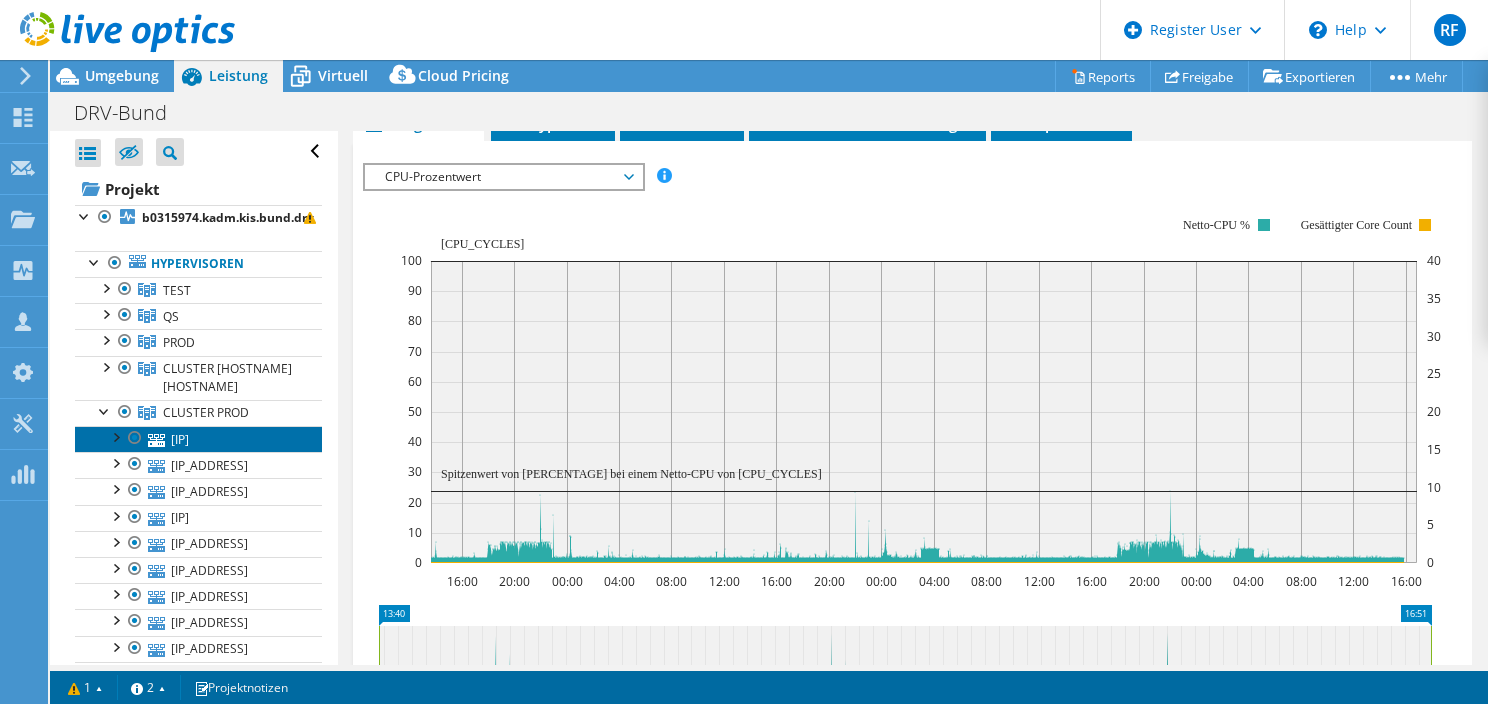 click on "[IP]" at bounding box center [198, 439] 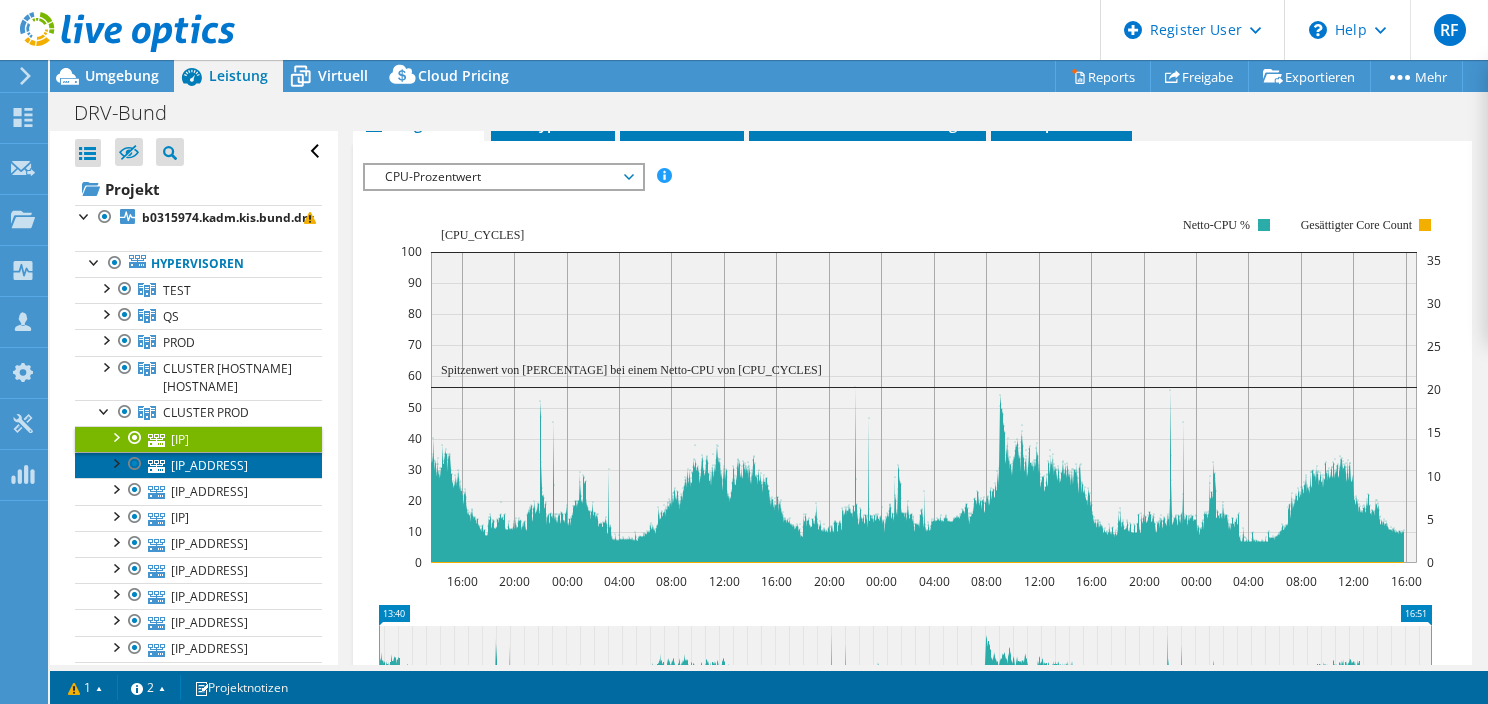click on "[IP_ADDRESS]" at bounding box center (198, 465) 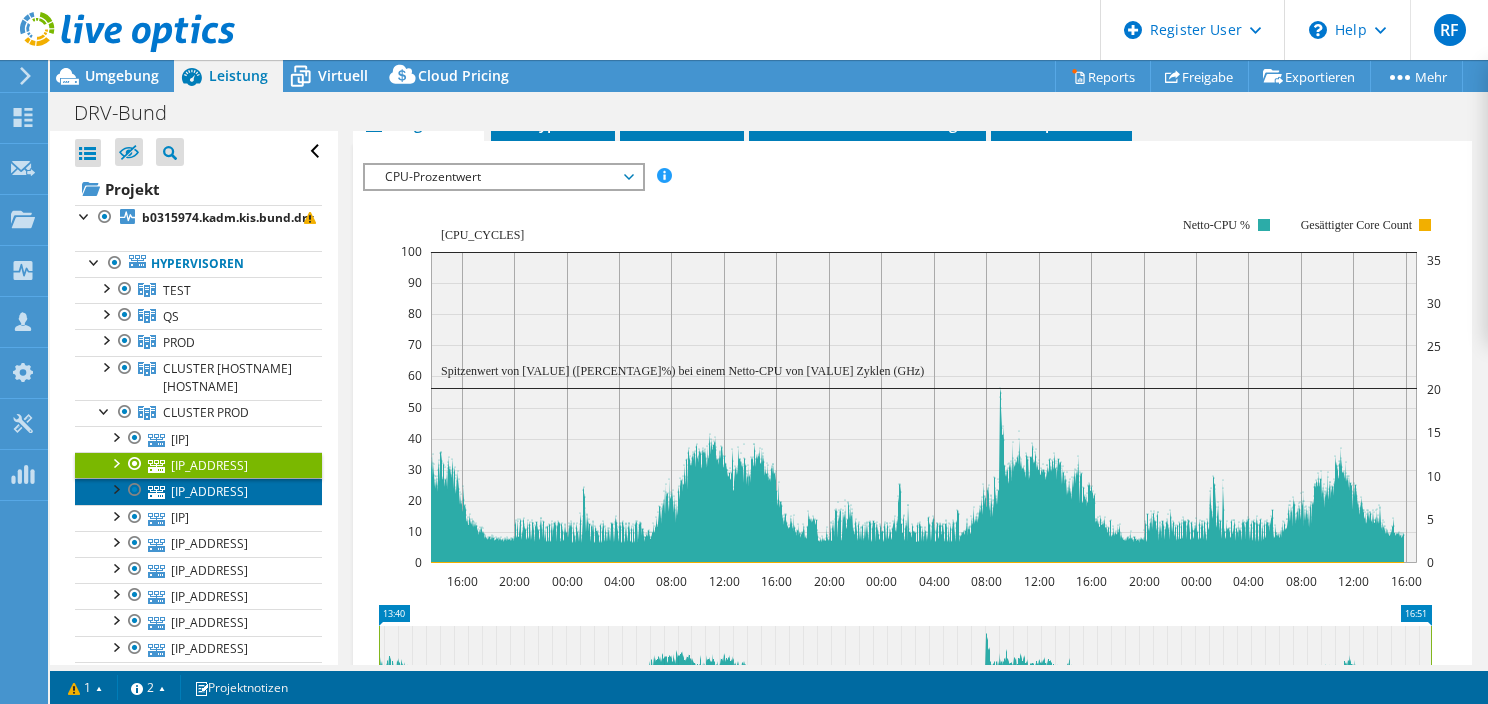 click on "[IP_ADDRESS]" at bounding box center (198, 491) 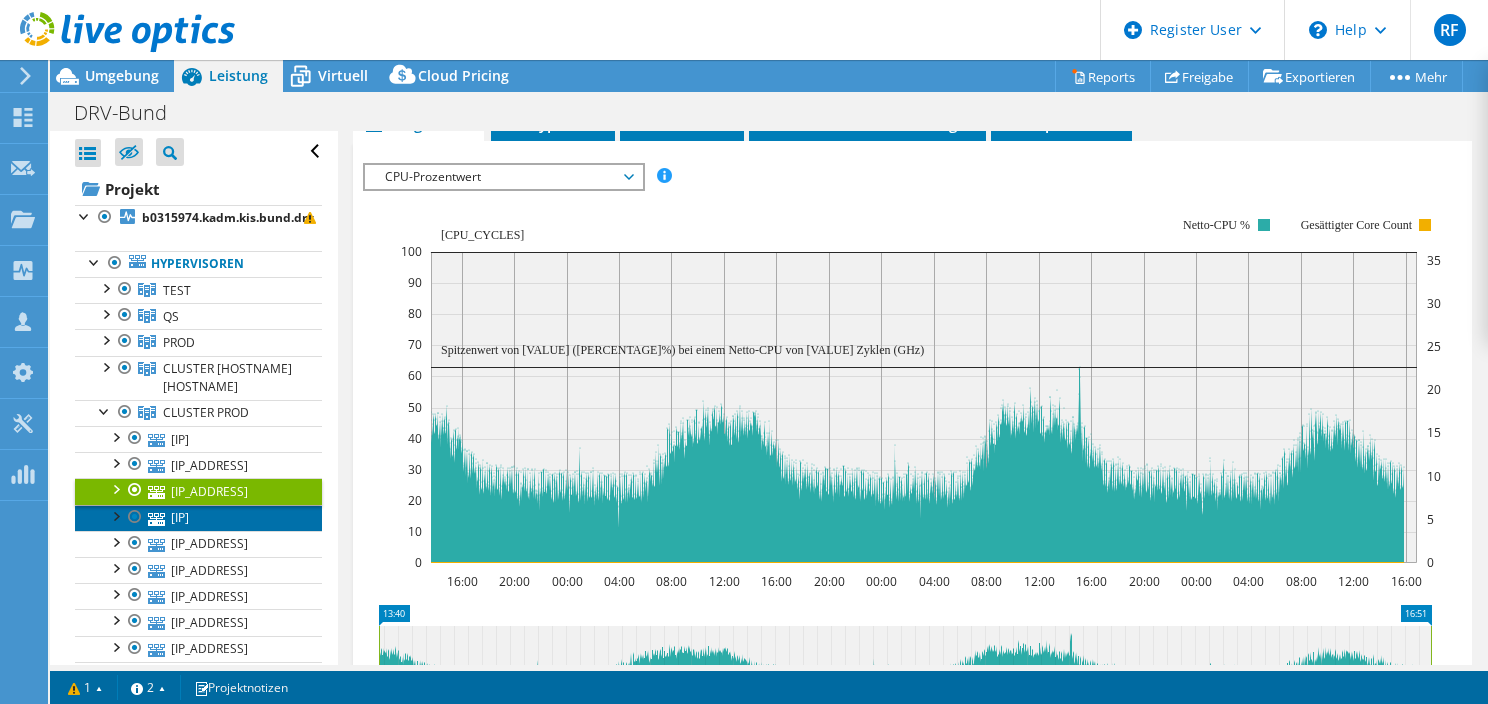 click on "[IP]" at bounding box center [198, 518] 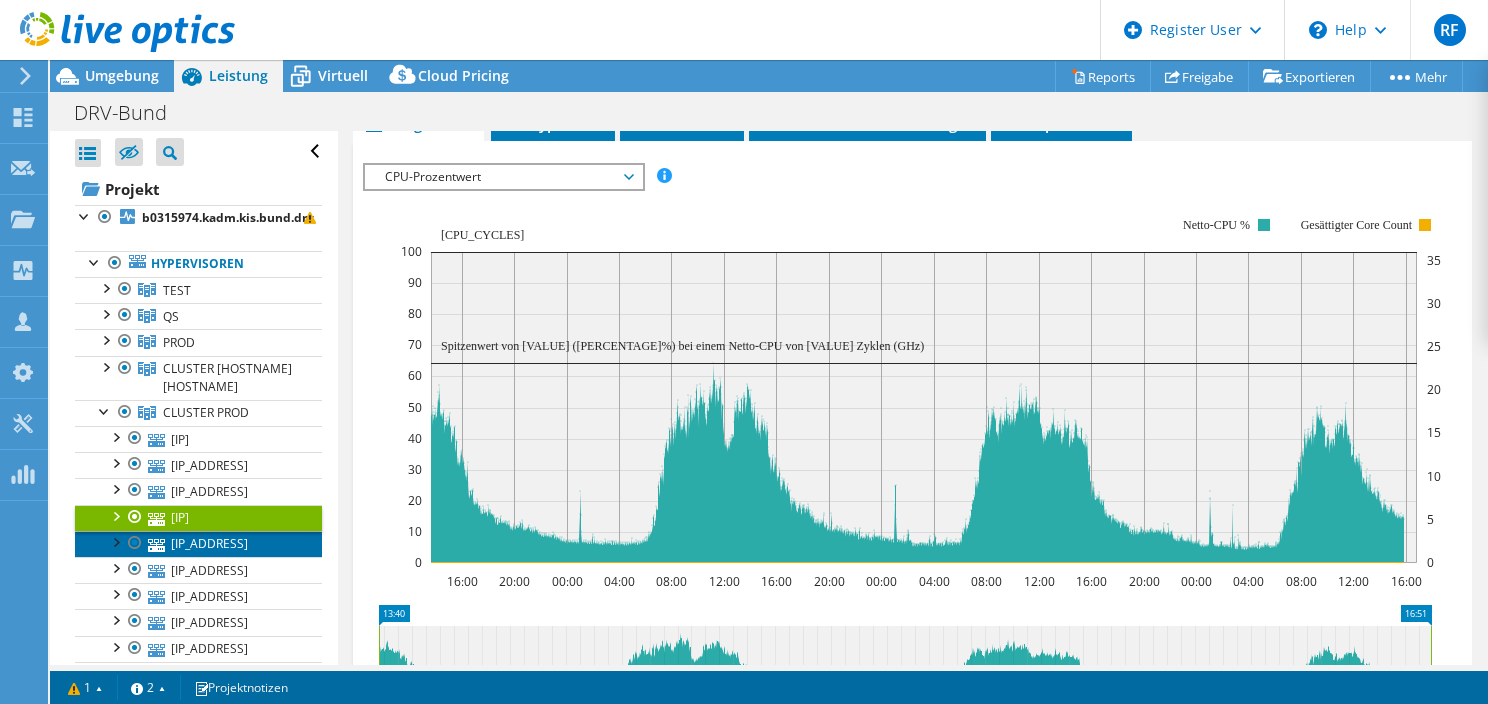 click on "[IP_ADDRESS]" at bounding box center [198, 544] 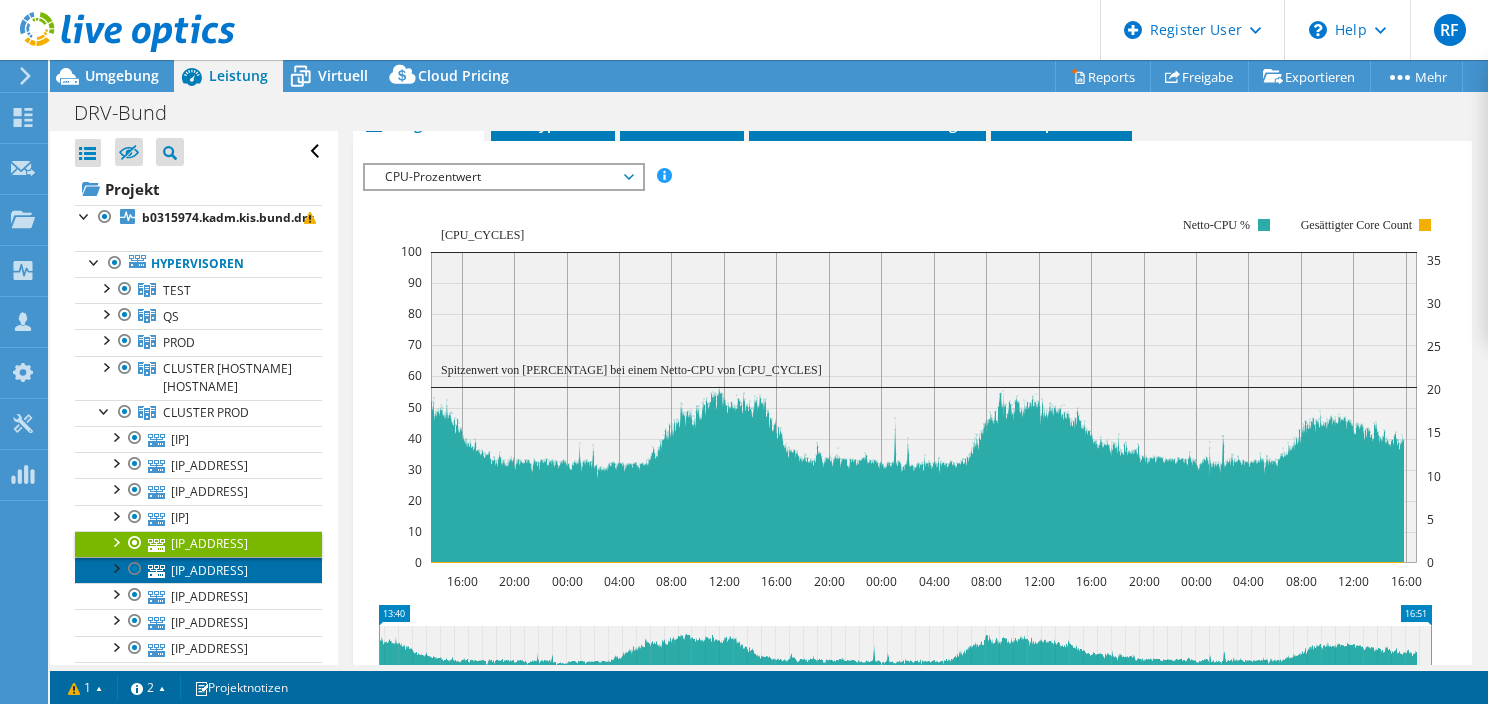 click on "[IP_ADDRESS]" at bounding box center [198, 570] 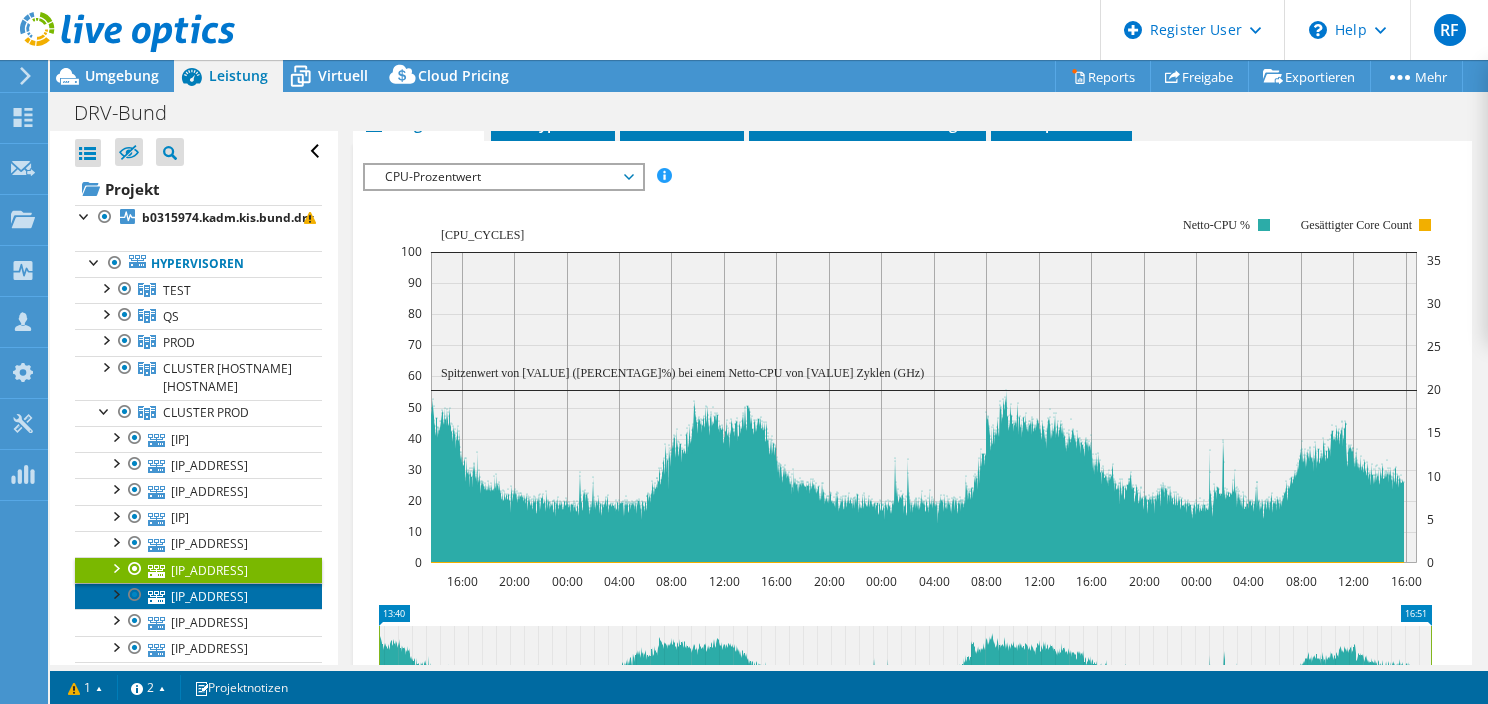 click on "[IP_ADDRESS]" at bounding box center (198, 596) 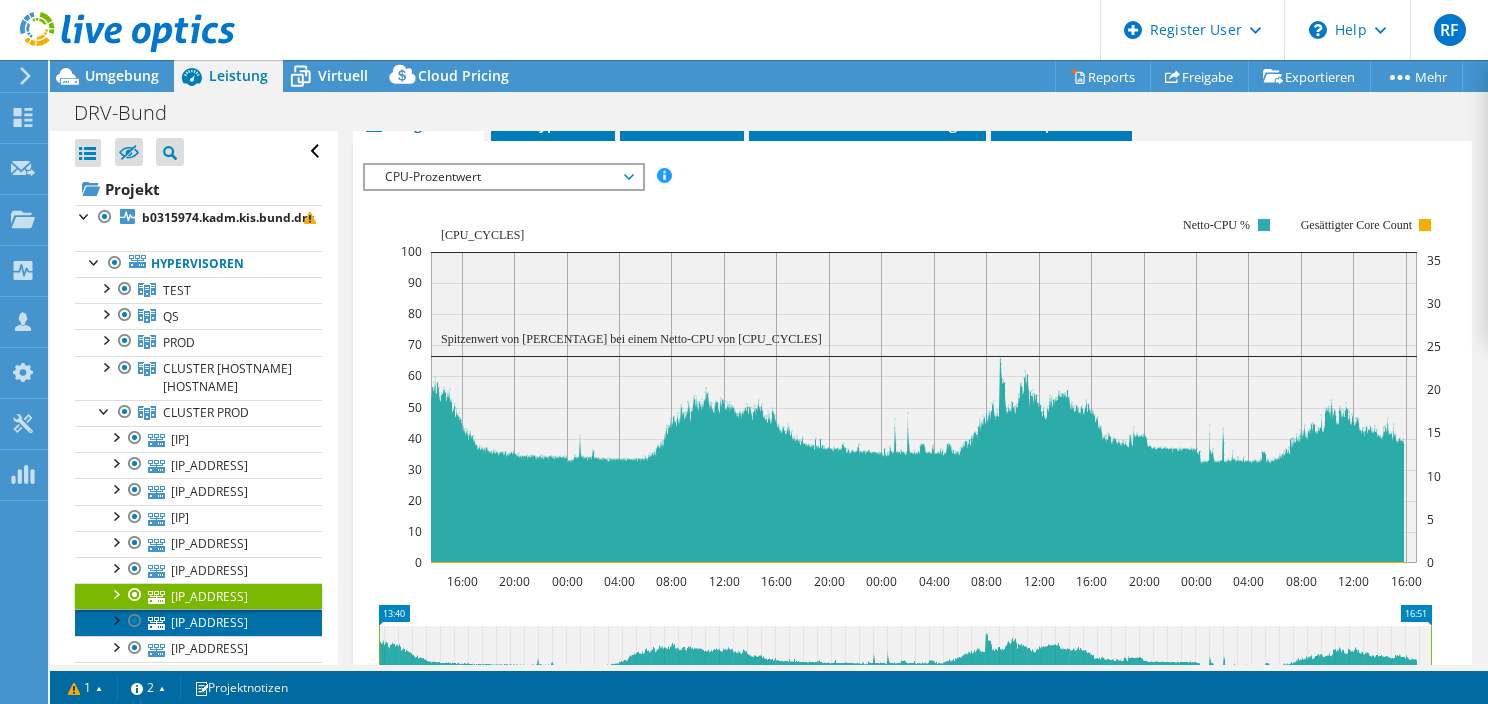 click on "[IP_ADDRESS]" at bounding box center (198, 622) 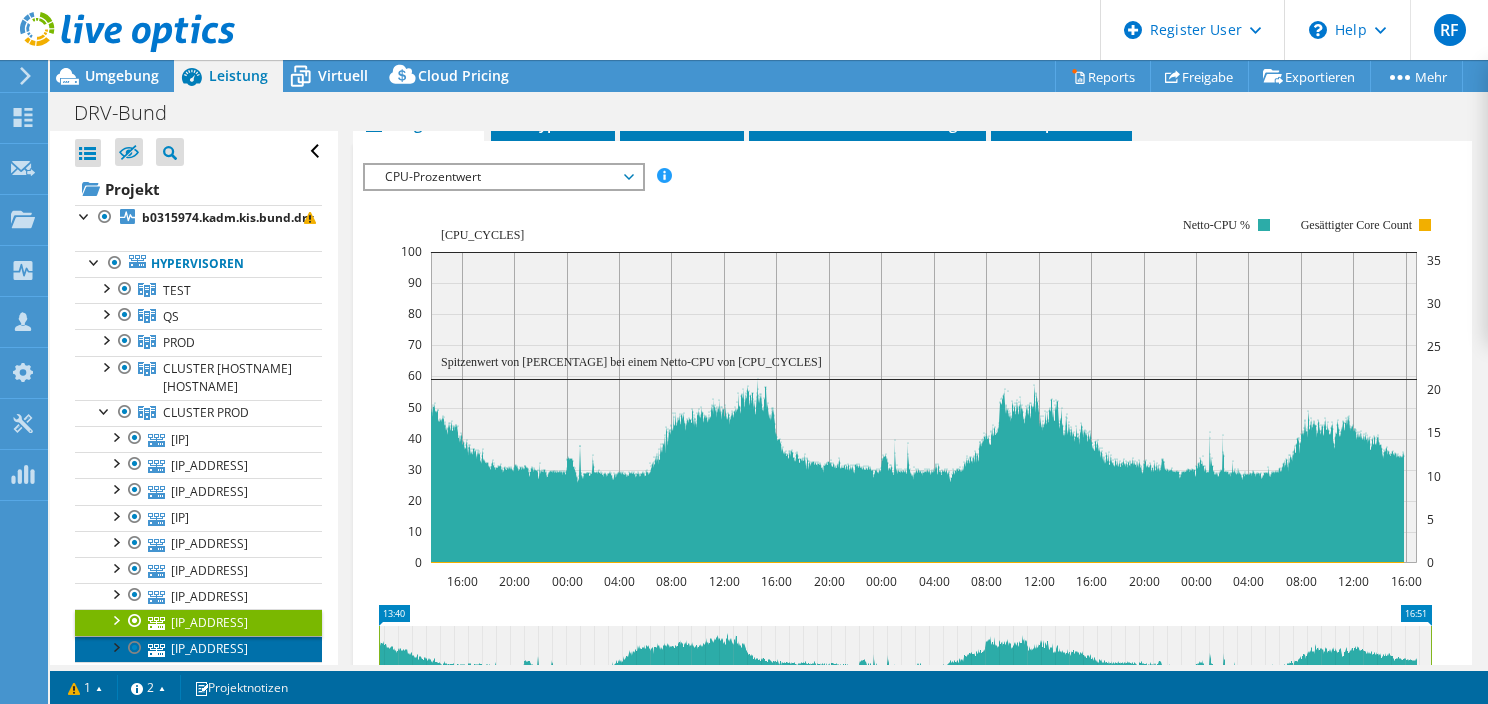 click on "[IP_ADDRESS]" at bounding box center [198, 649] 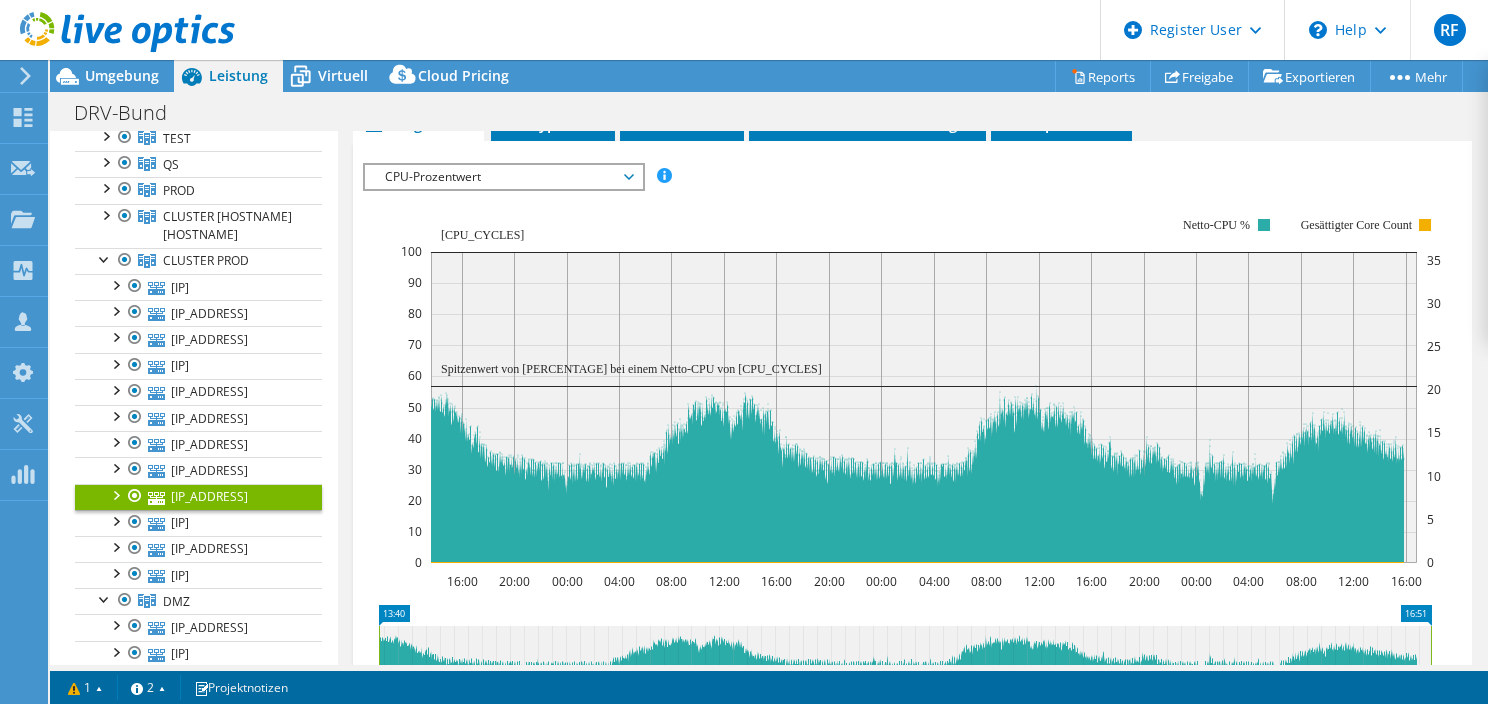 scroll, scrollTop: 160, scrollLeft: 0, axis: vertical 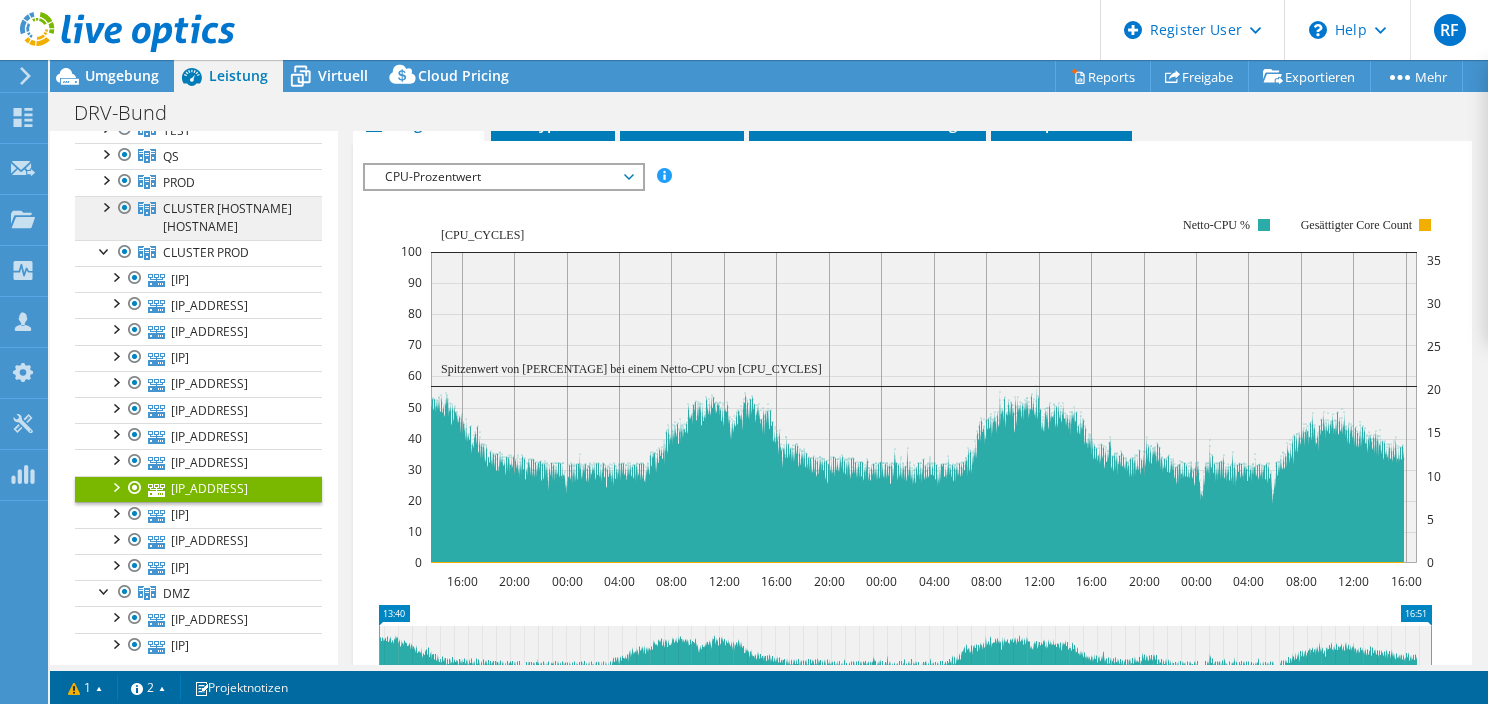 click on "CLUSTER [HOSTNAME] [HOSTNAME]" at bounding box center (177, 130) 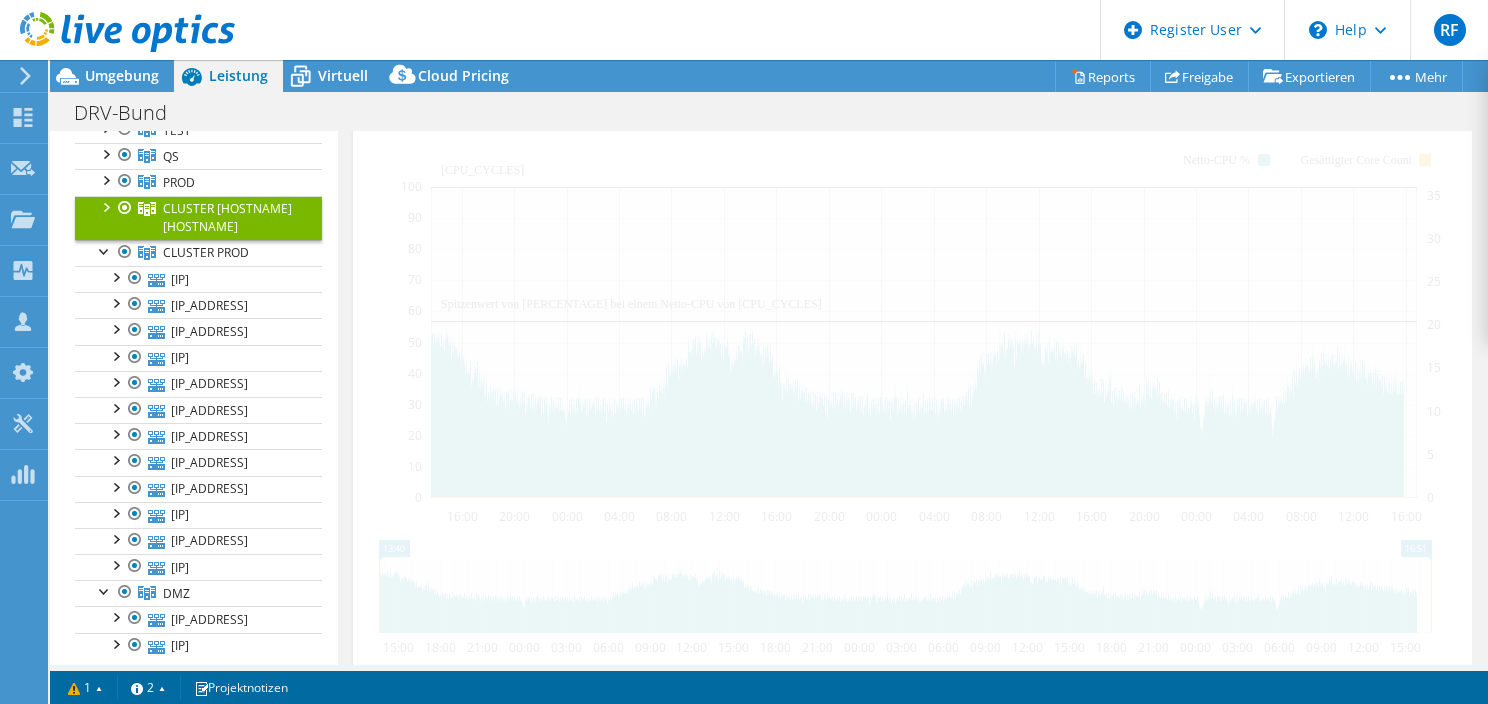 scroll, scrollTop: 316, scrollLeft: 0, axis: vertical 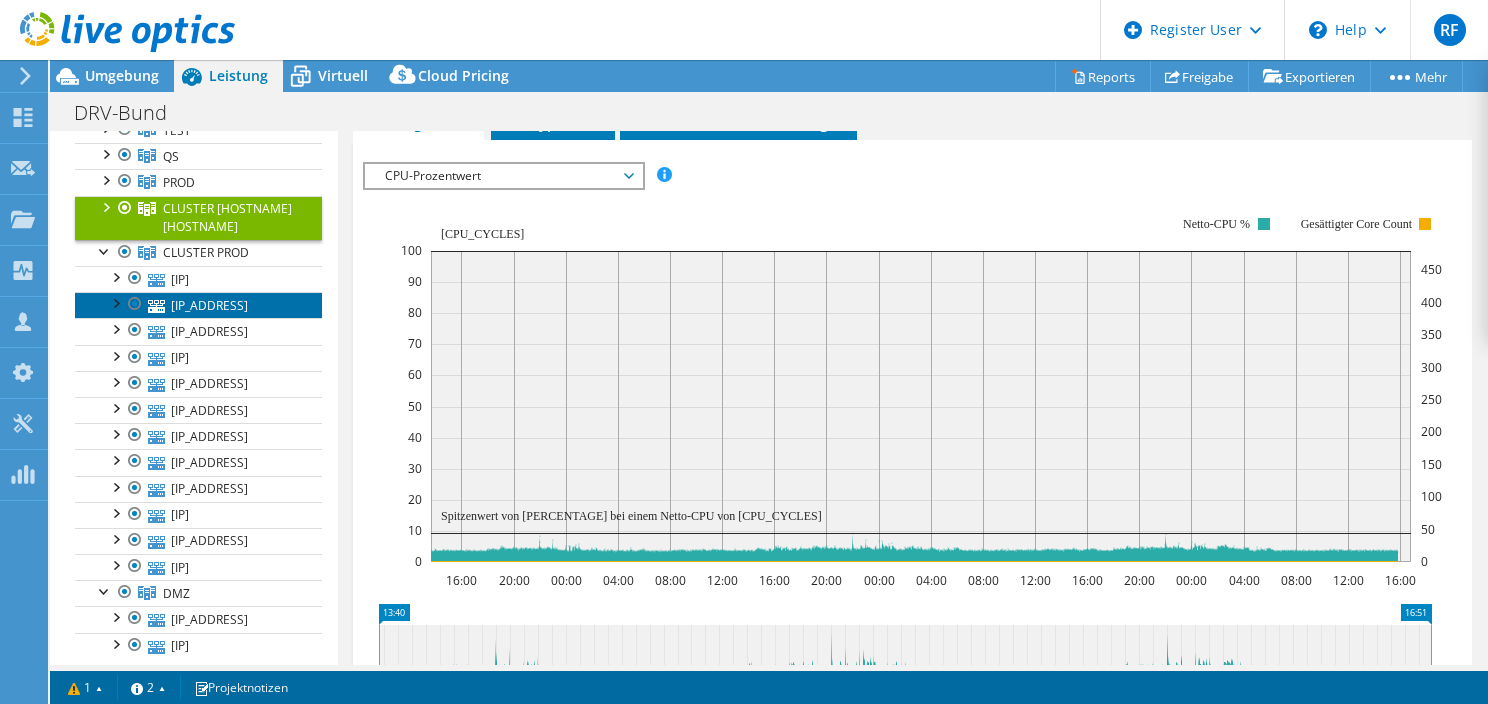 click on "[IP_ADDRESS]" at bounding box center [198, 305] 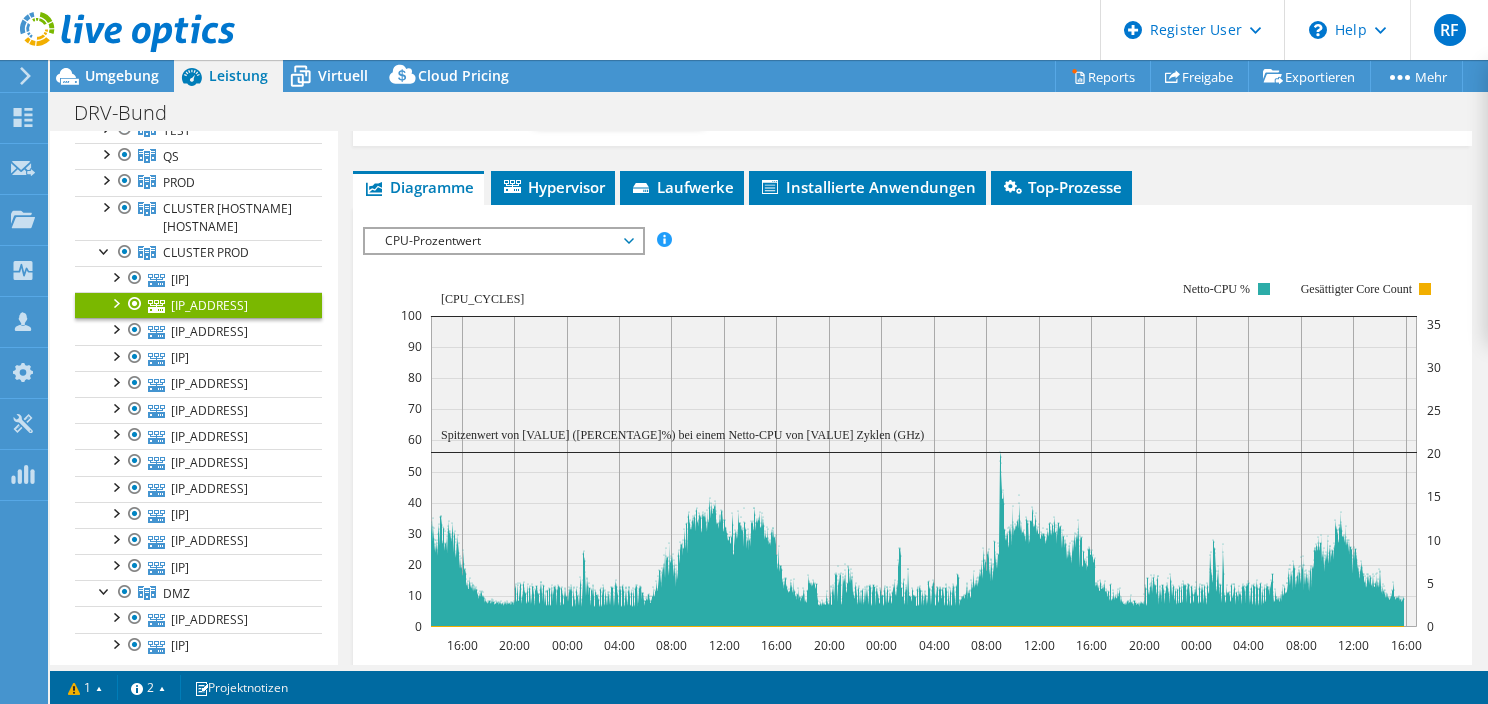 scroll, scrollTop: 380, scrollLeft: 0, axis: vertical 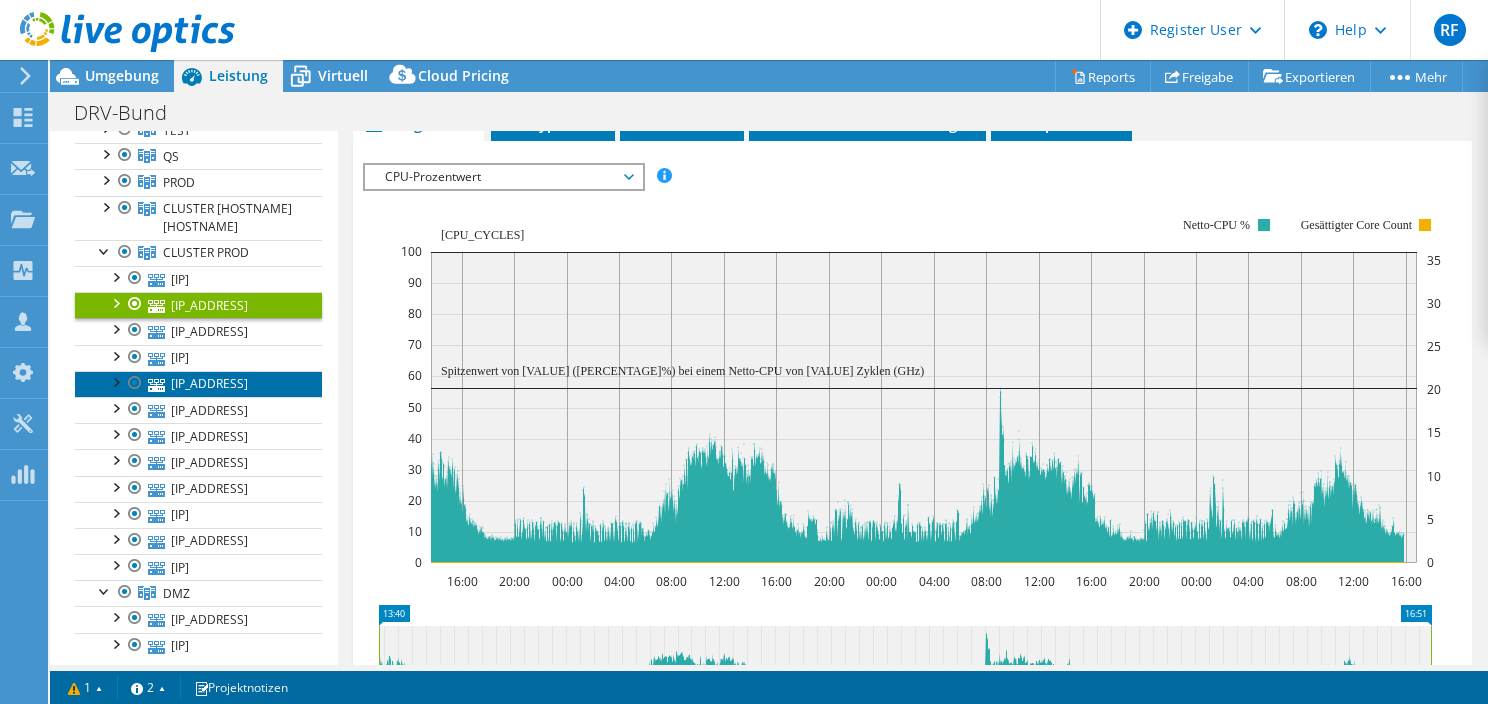 click on "[IP_ADDRESS]" at bounding box center (198, 384) 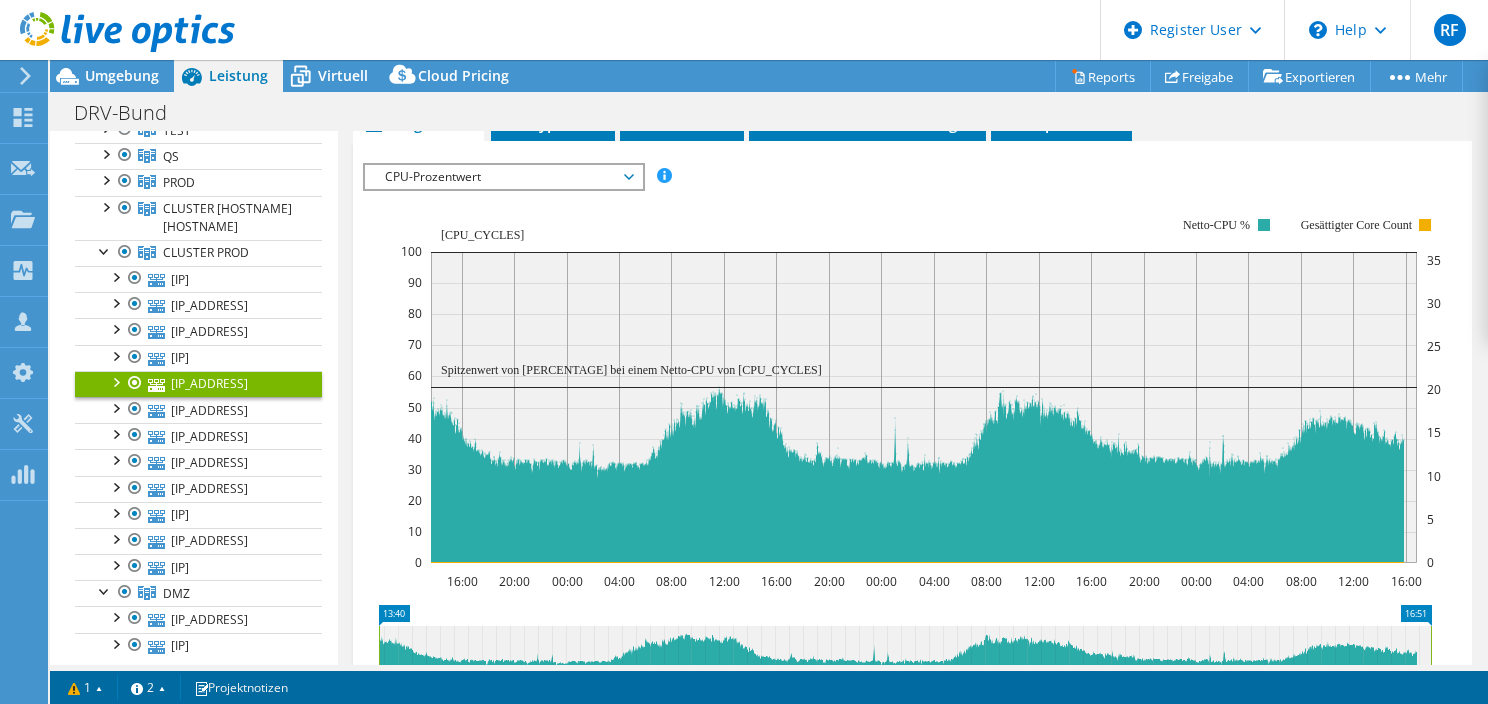 scroll, scrollTop: 0, scrollLeft: 0, axis: both 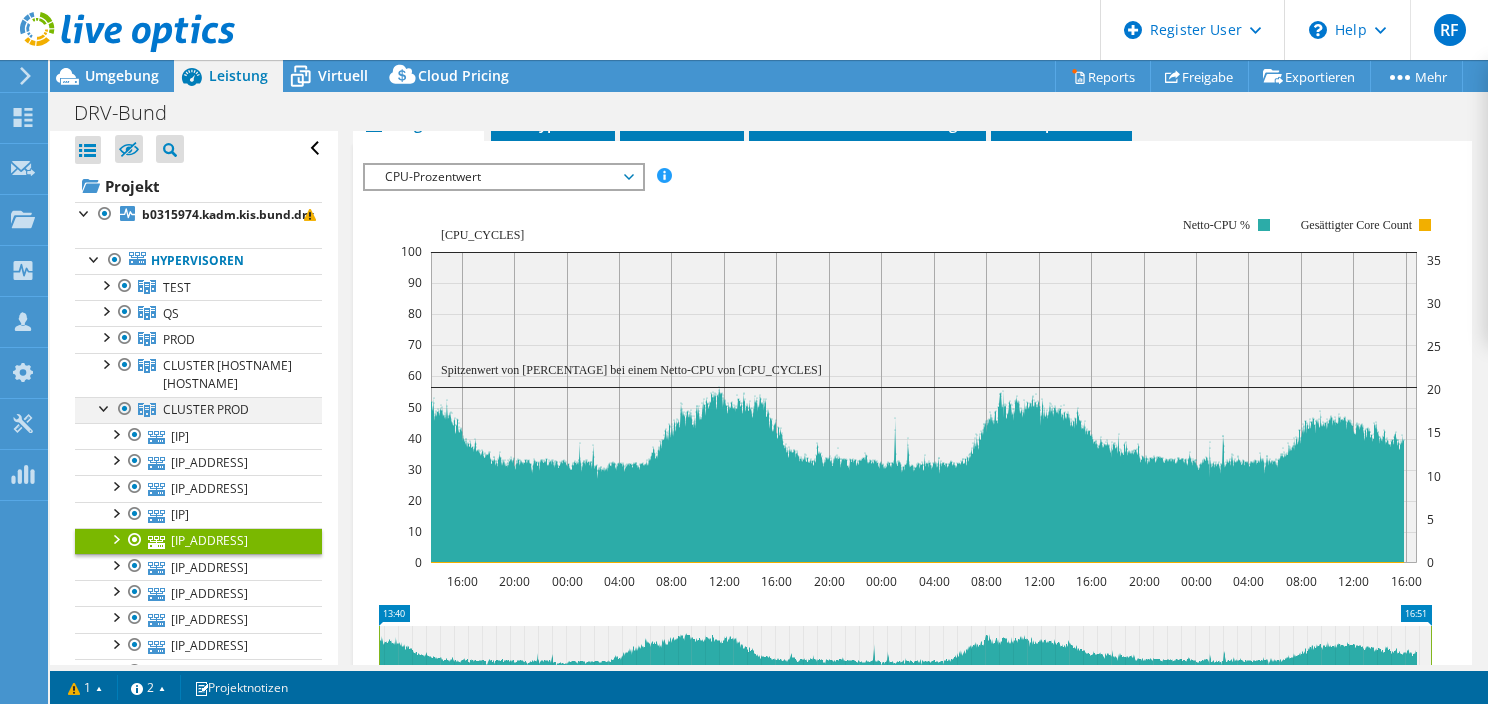 click at bounding box center (105, 407) 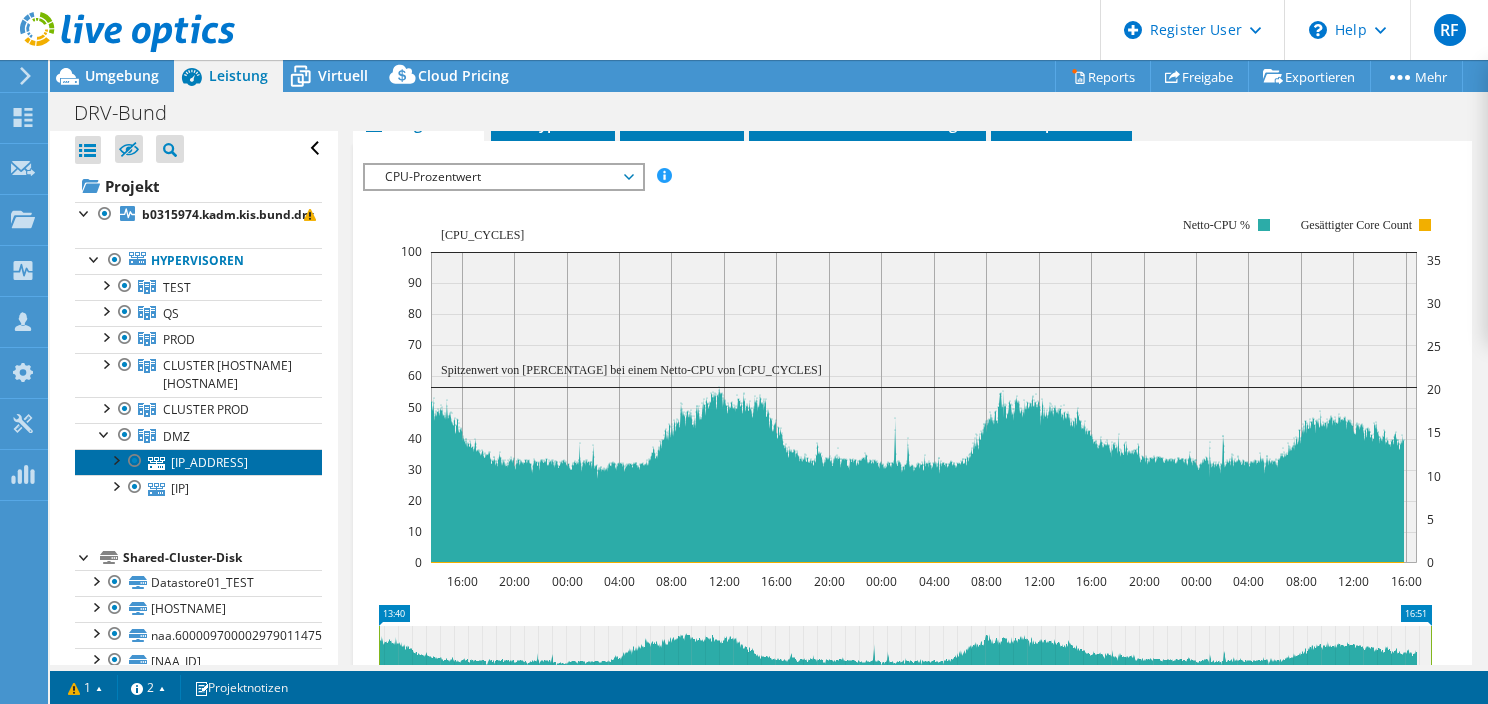 click on "[IP_ADDRESS]" at bounding box center (198, 462) 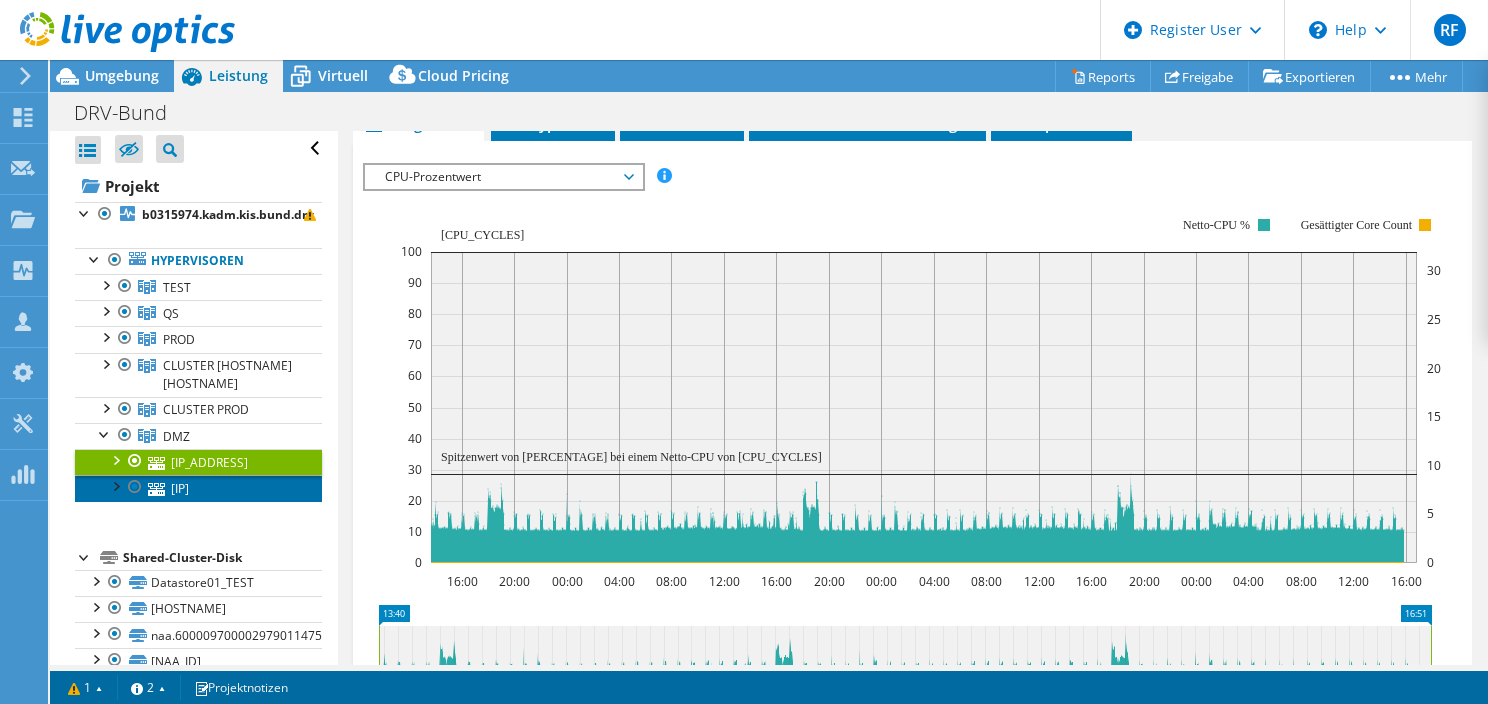 click on "[IP]" at bounding box center [198, 488] 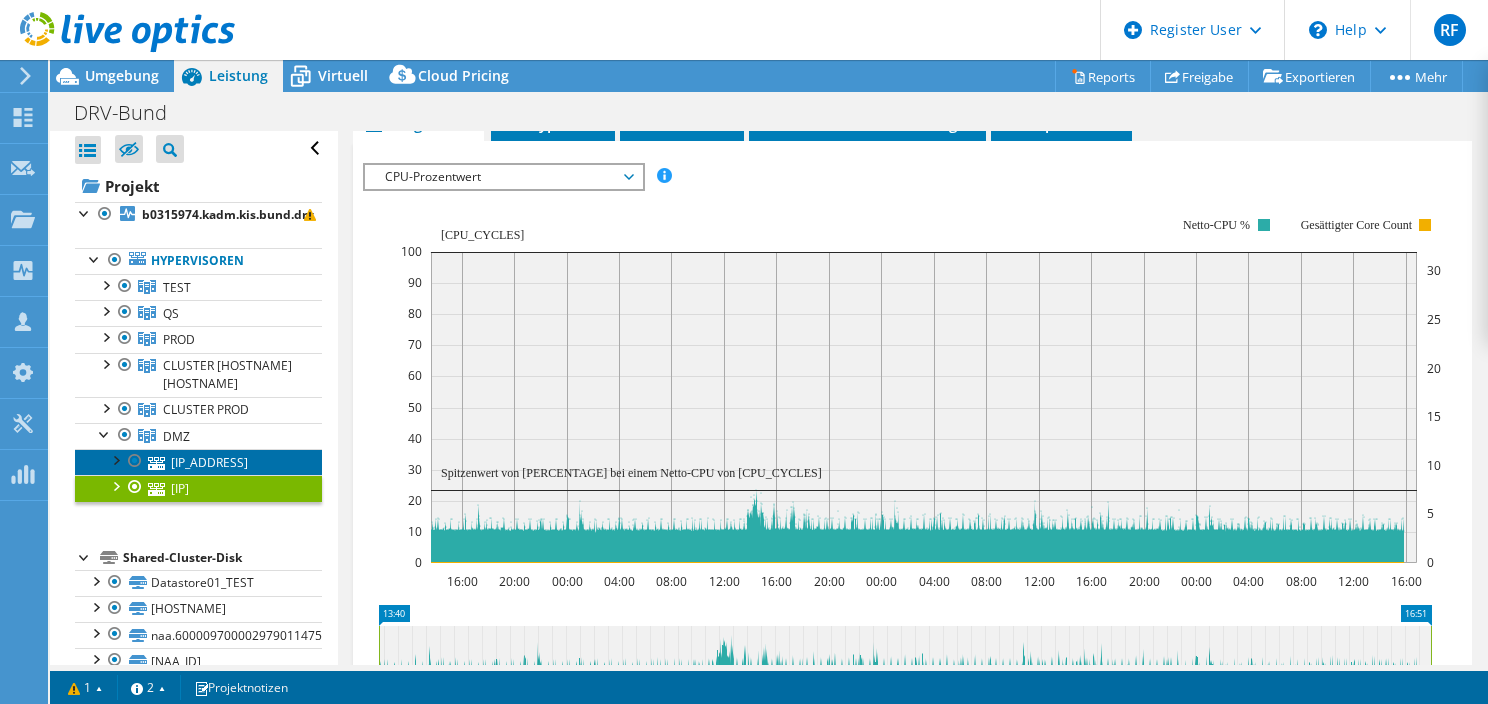 click on "[IP_ADDRESS]" at bounding box center (198, 462) 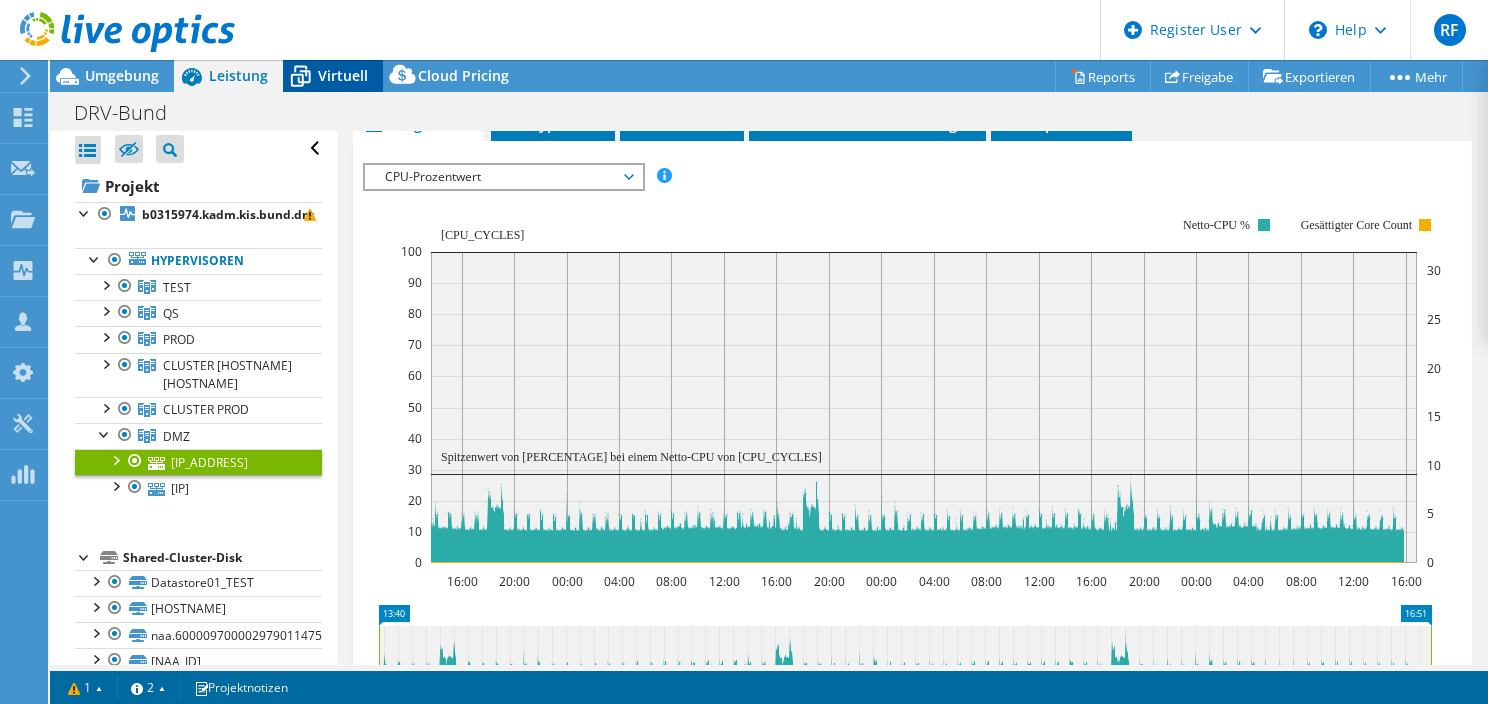 click 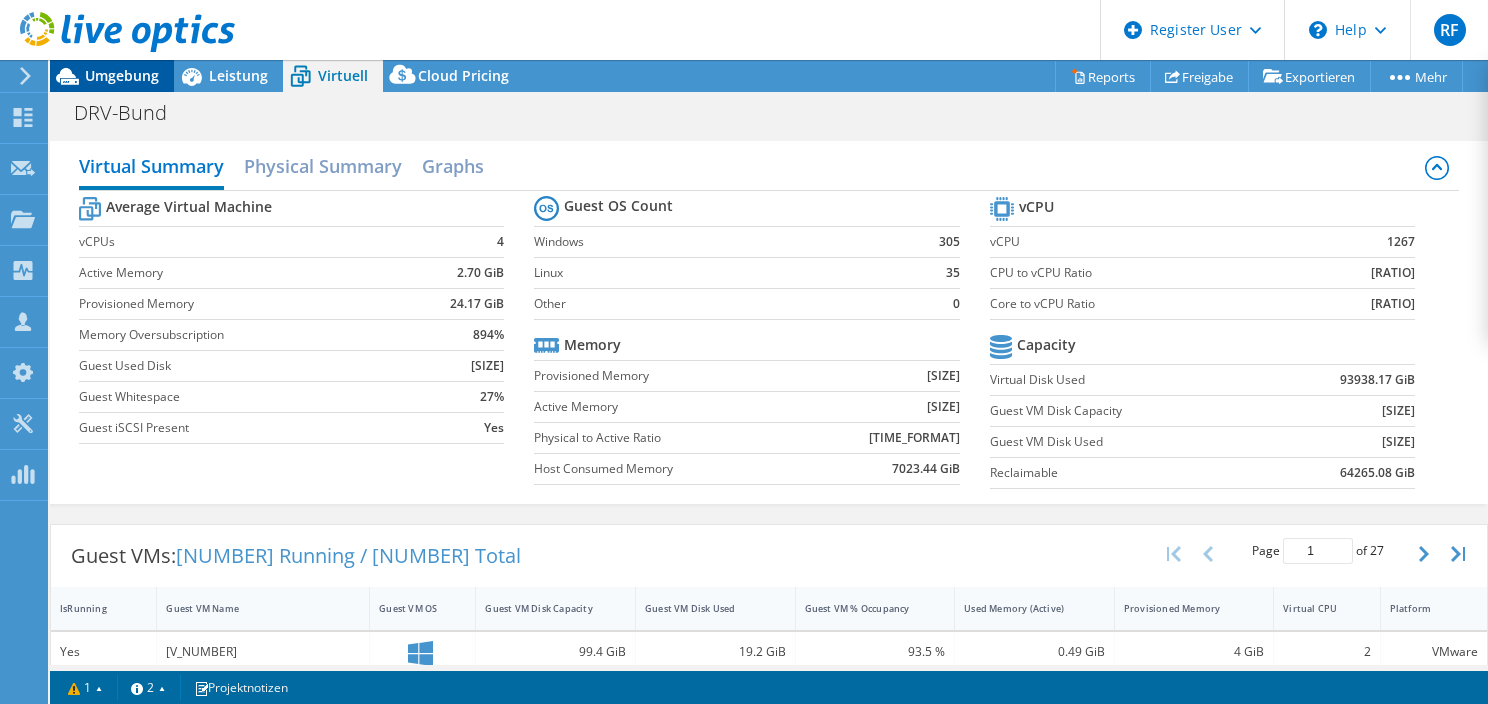 click on "Umgebung" at bounding box center [122, 75] 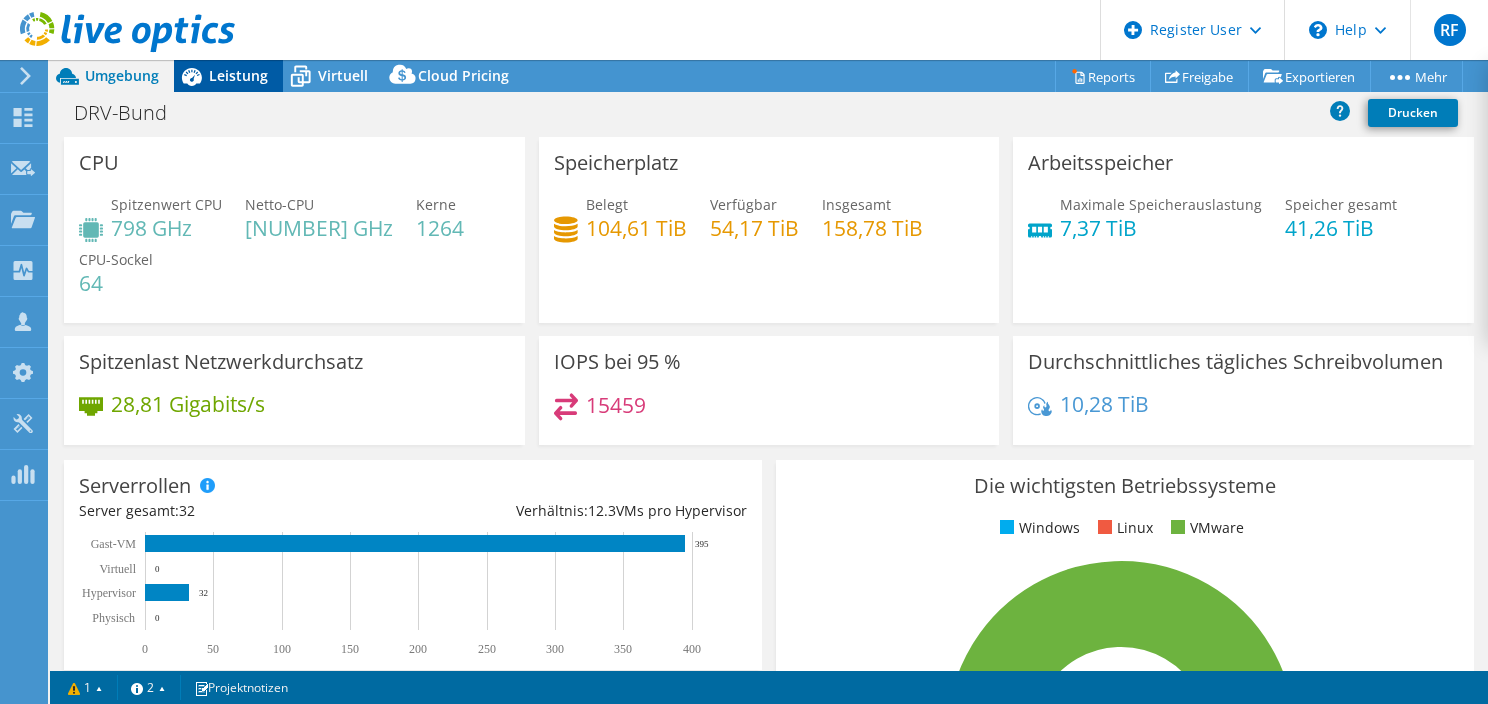 click on "Leistung" at bounding box center [238, 75] 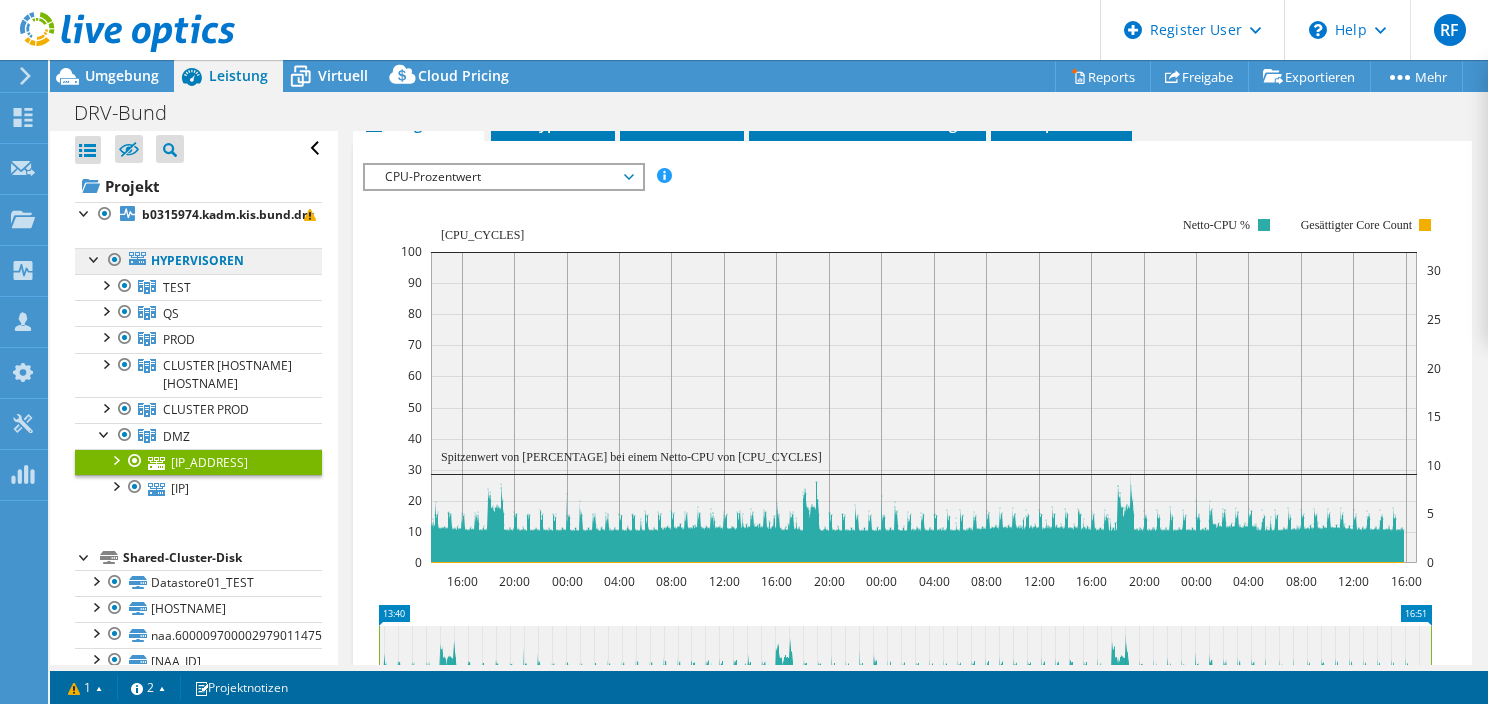click on "Hypervisoren" at bounding box center (198, 261) 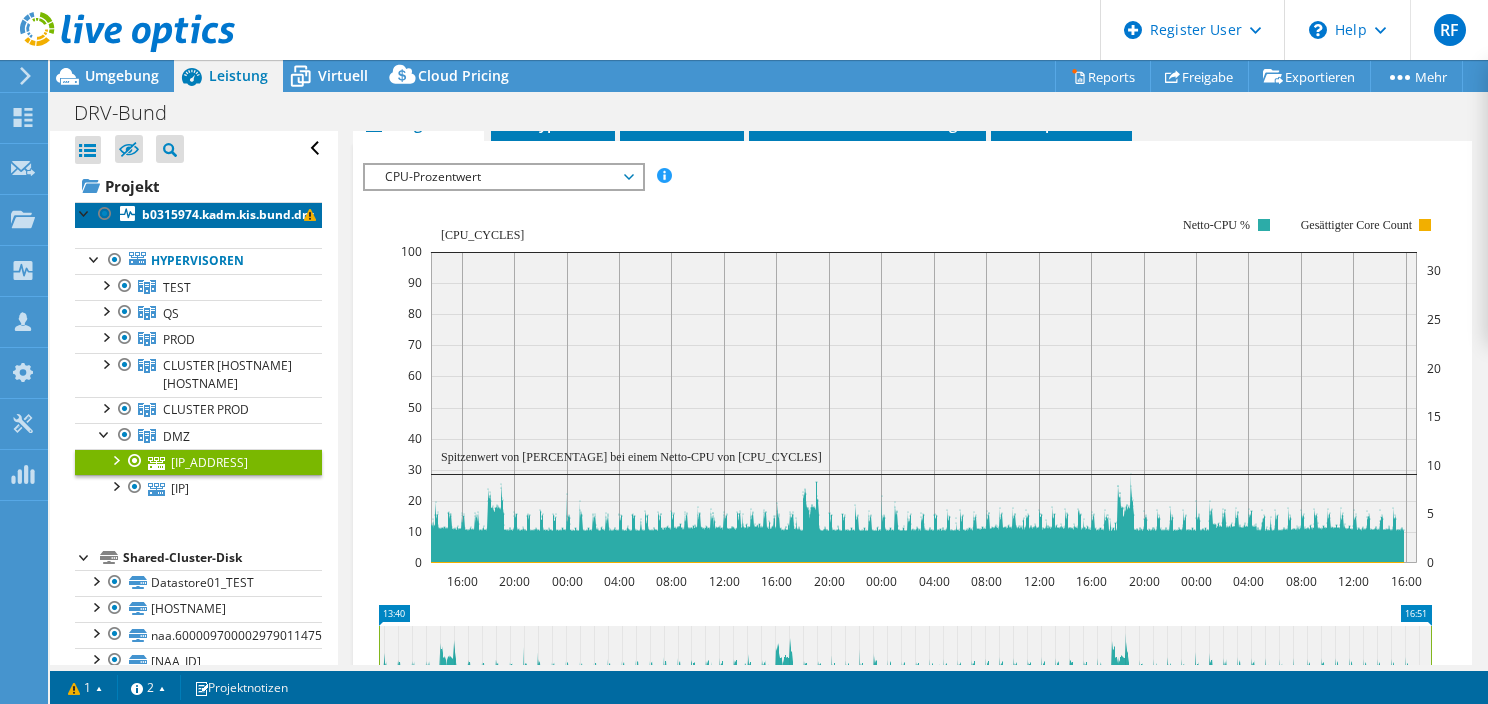 click on "b0315974.kadm.kis.bund.drv" at bounding box center [198, 215] 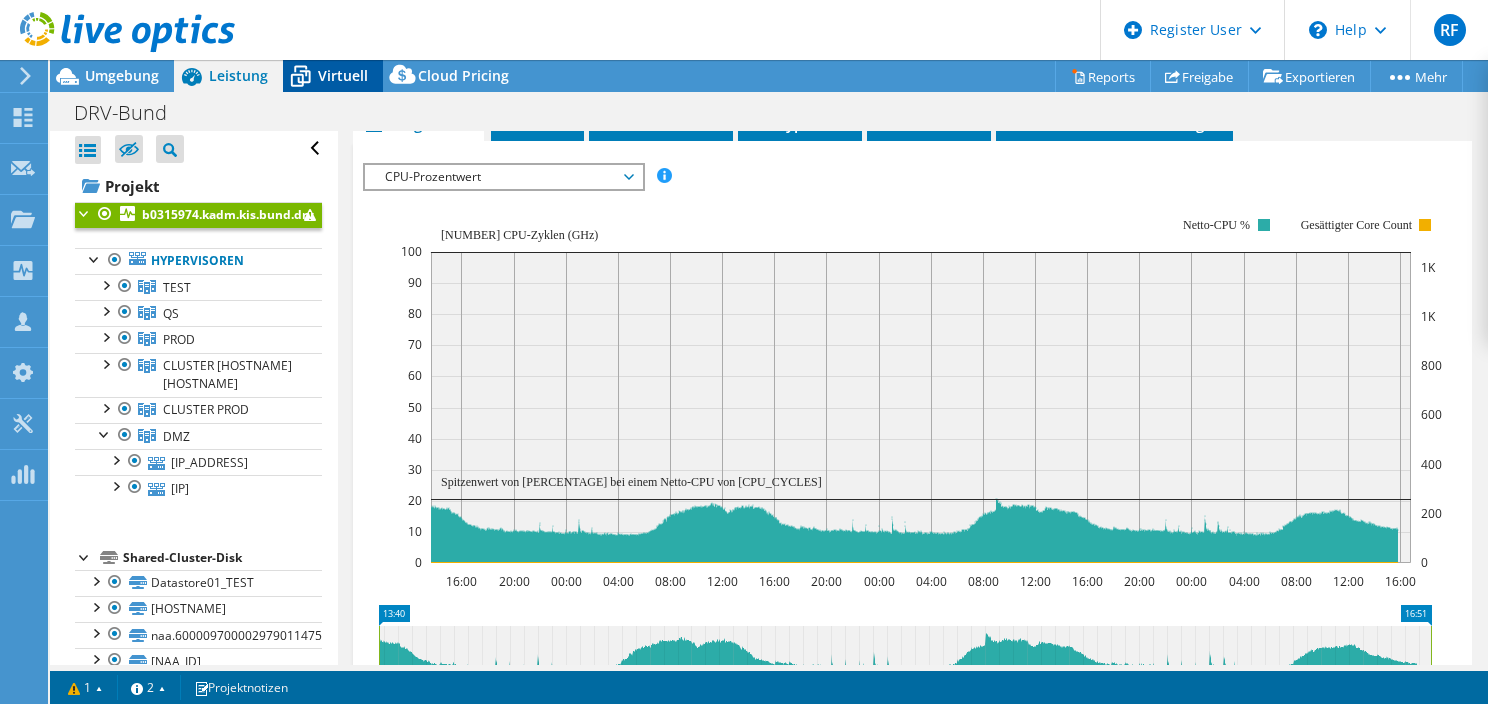 click on "Virtuell" at bounding box center [343, 75] 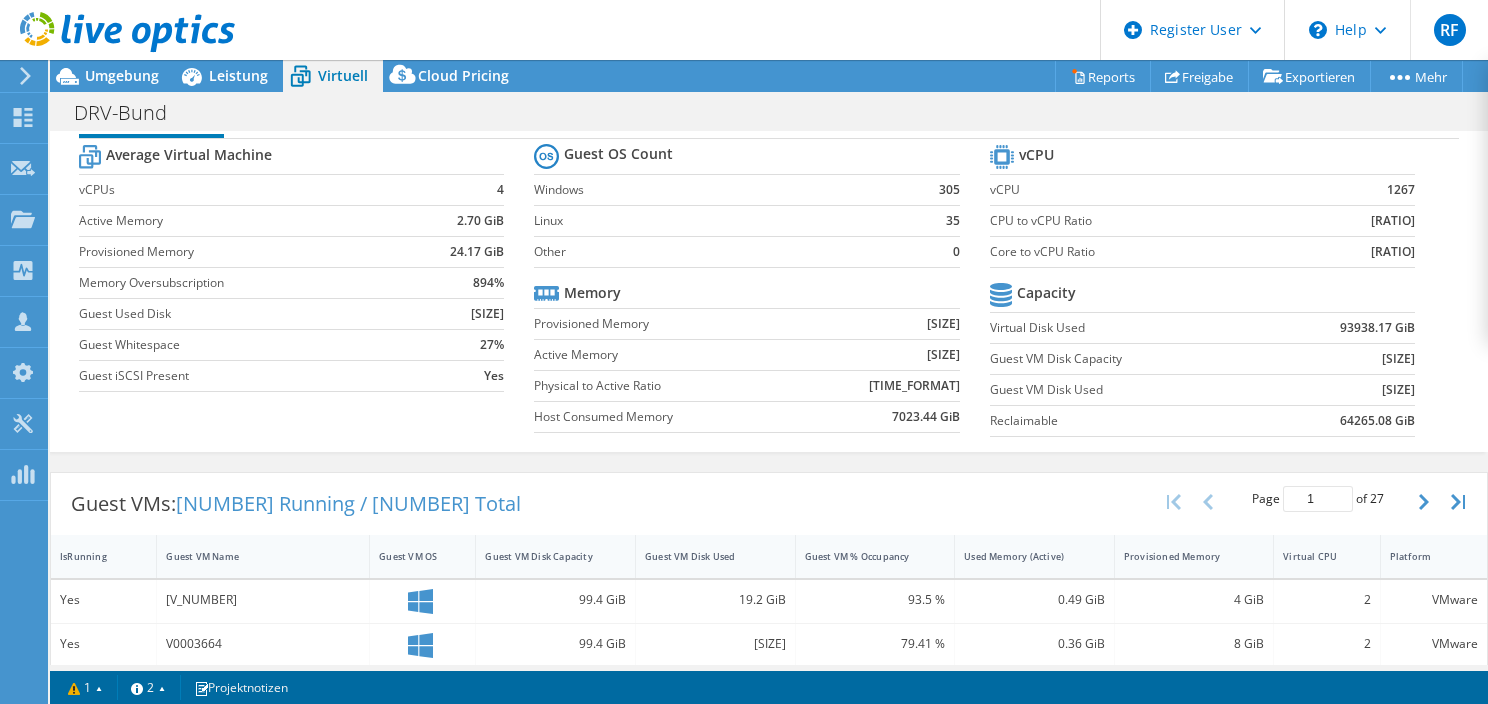 scroll, scrollTop: 52, scrollLeft: 0, axis: vertical 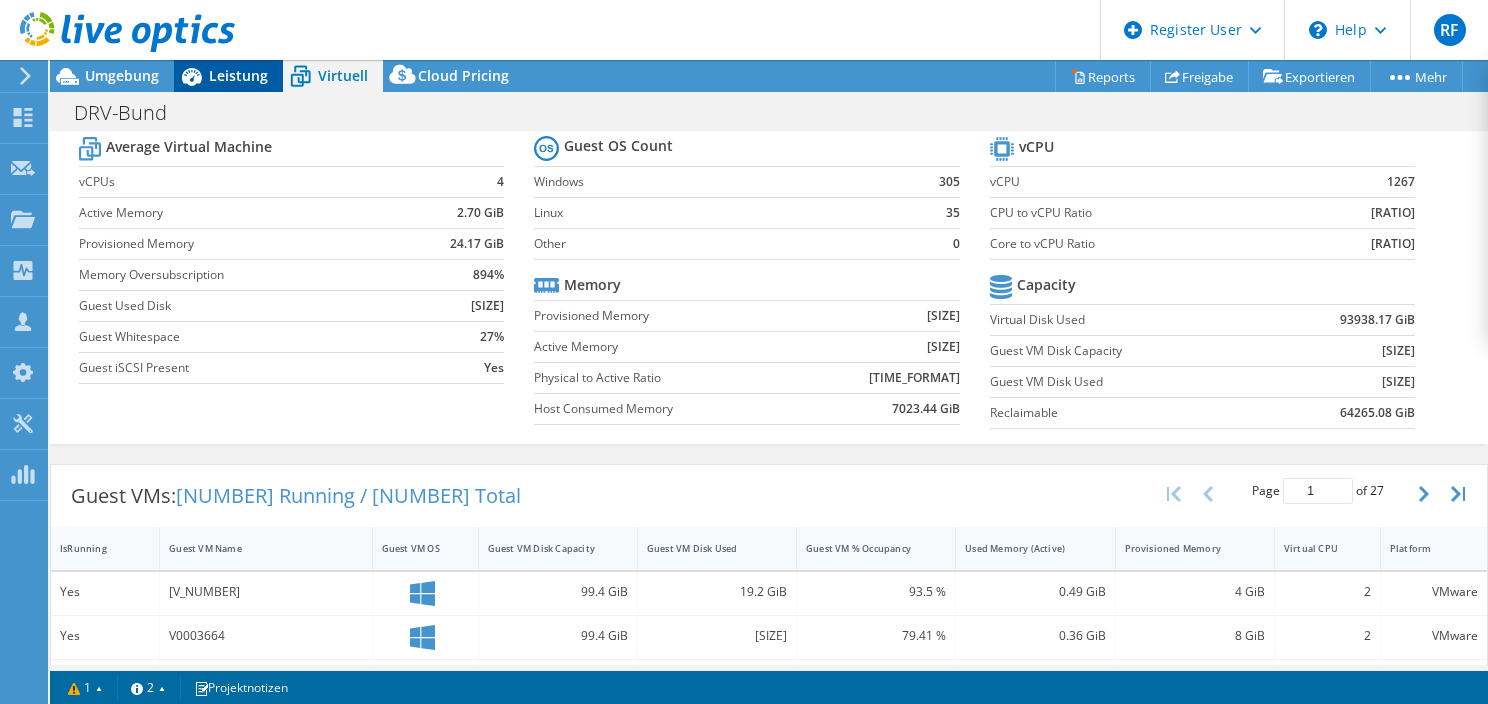 click on "Leistung" at bounding box center [238, 75] 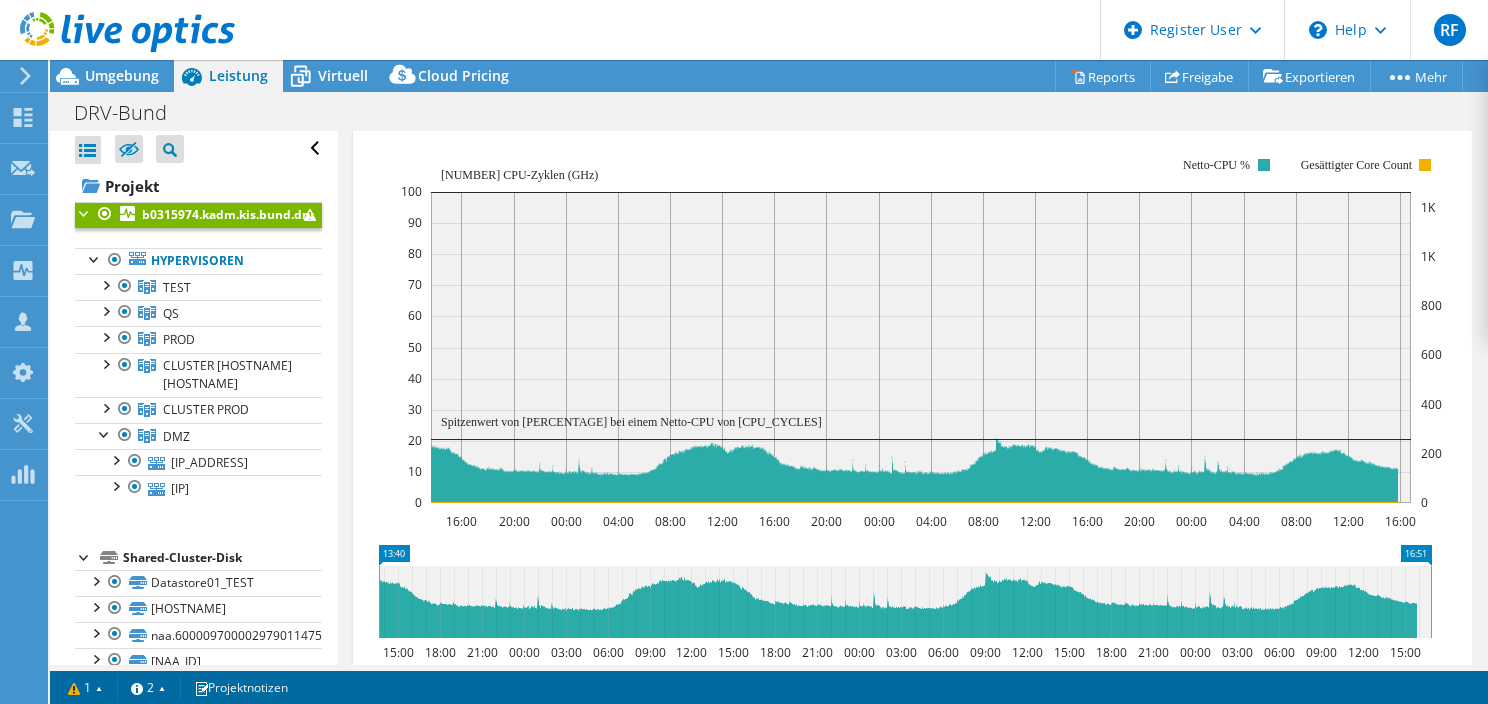 scroll, scrollTop: 0, scrollLeft: 0, axis: both 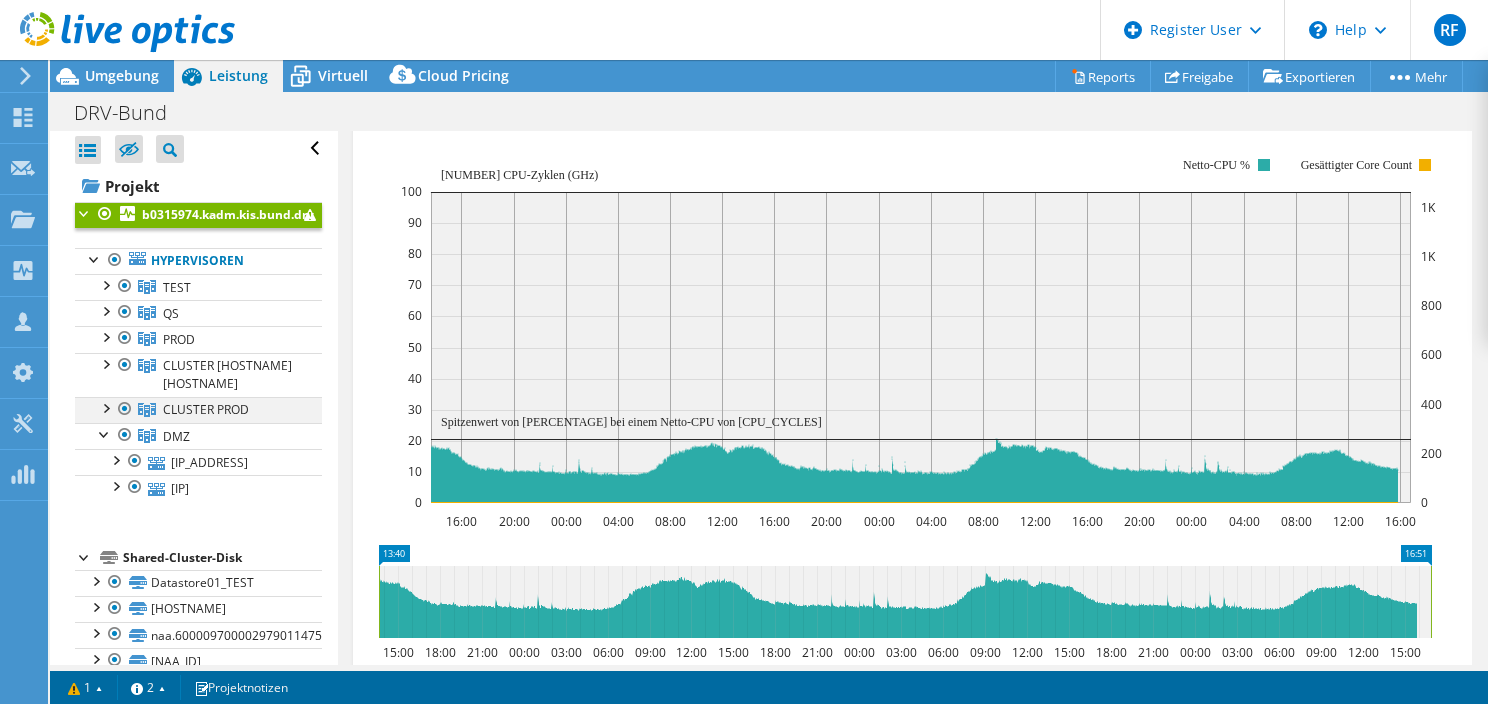 click at bounding box center (105, 407) 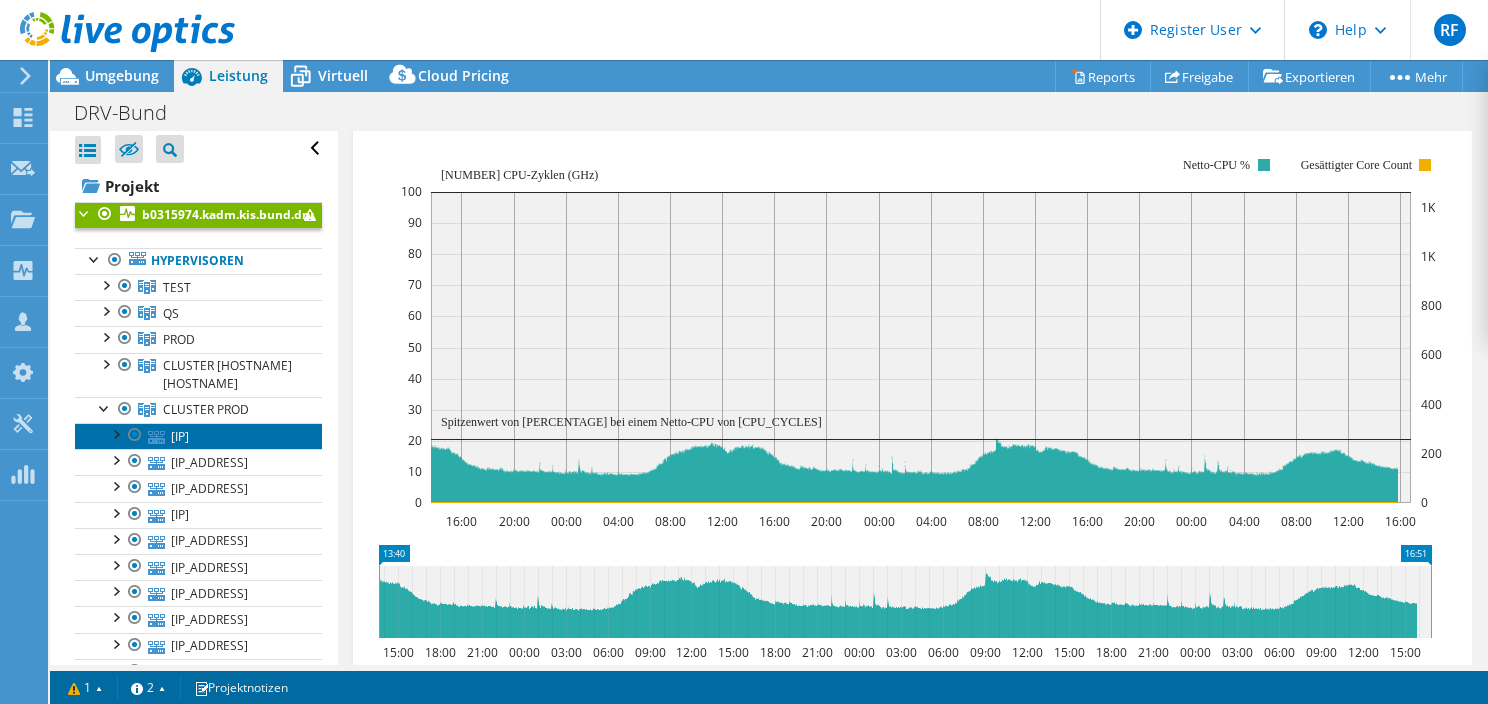 click on "[IP]" at bounding box center (198, 436) 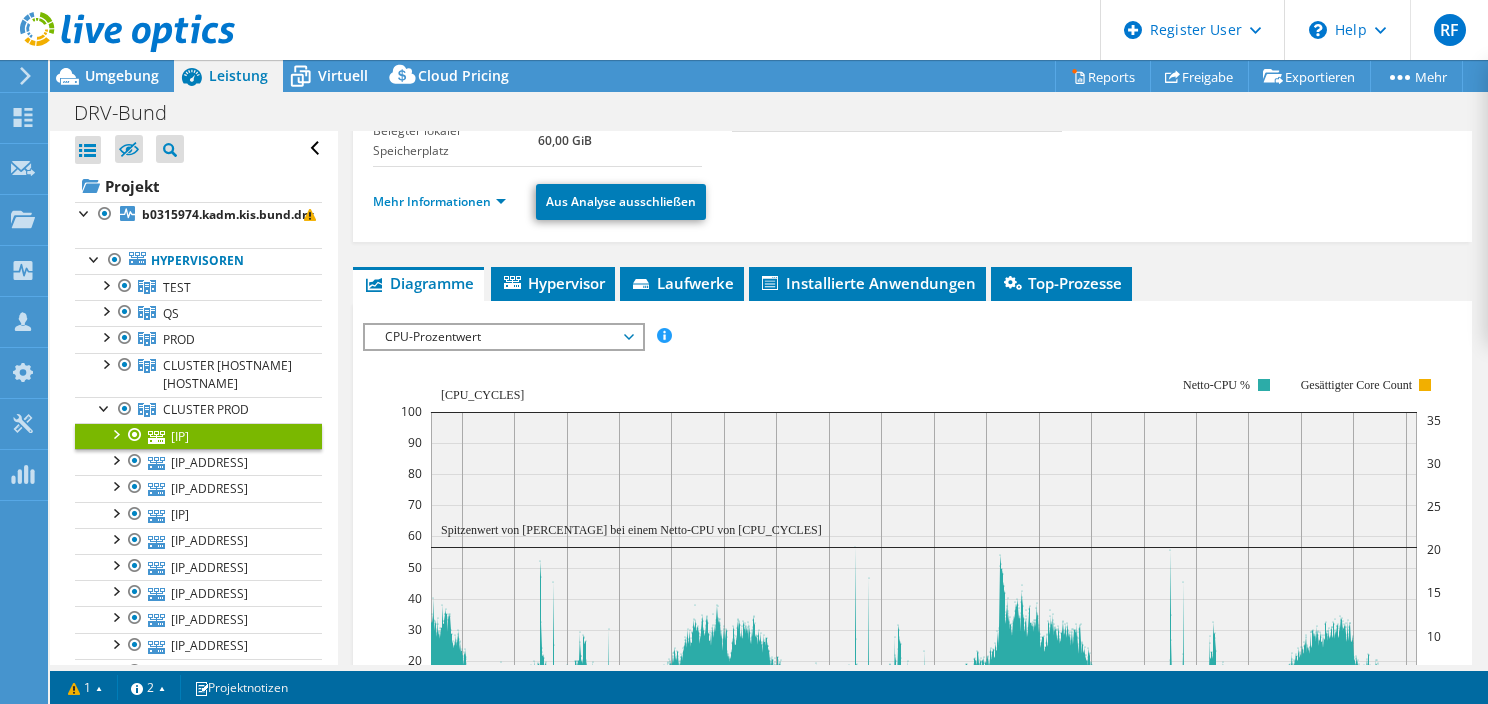 scroll, scrollTop: 0, scrollLeft: 0, axis: both 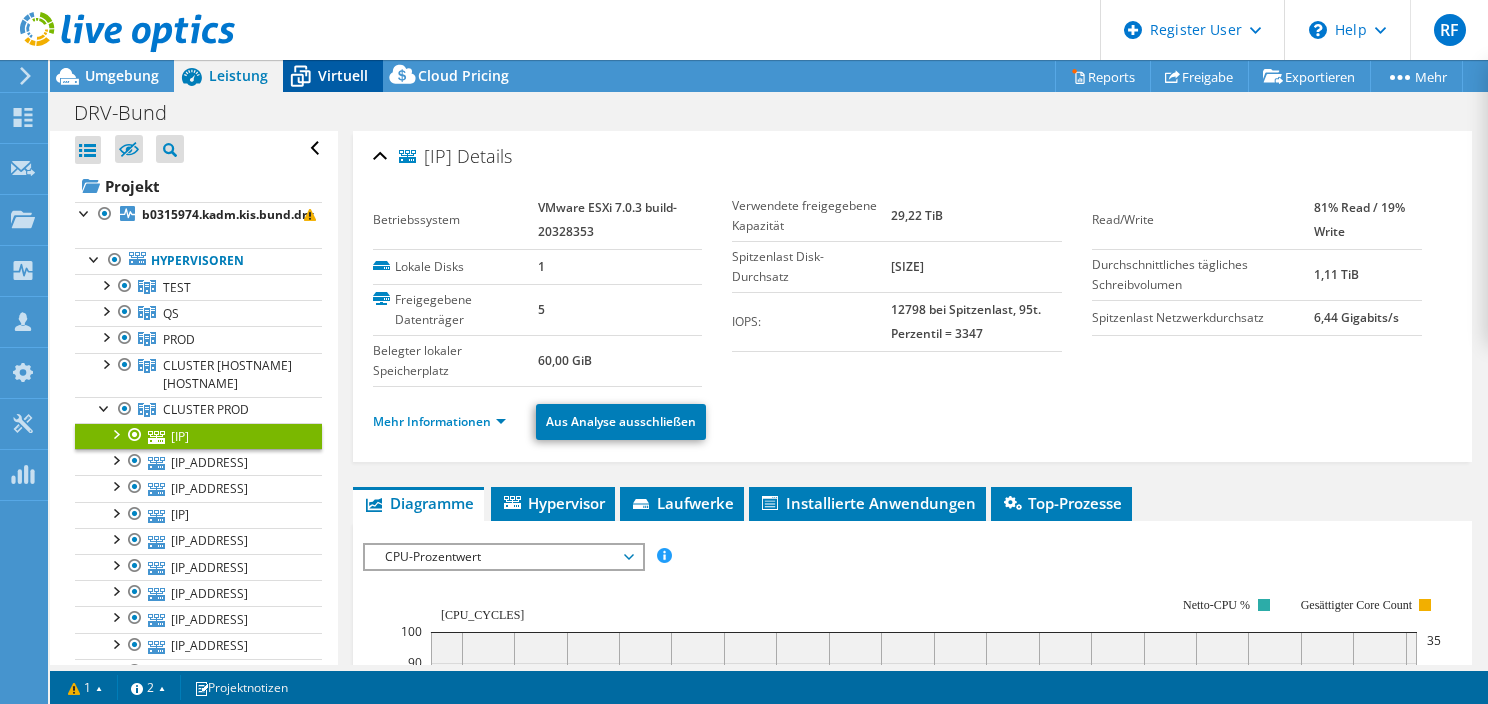 click on "Virtuell" at bounding box center [343, 75] 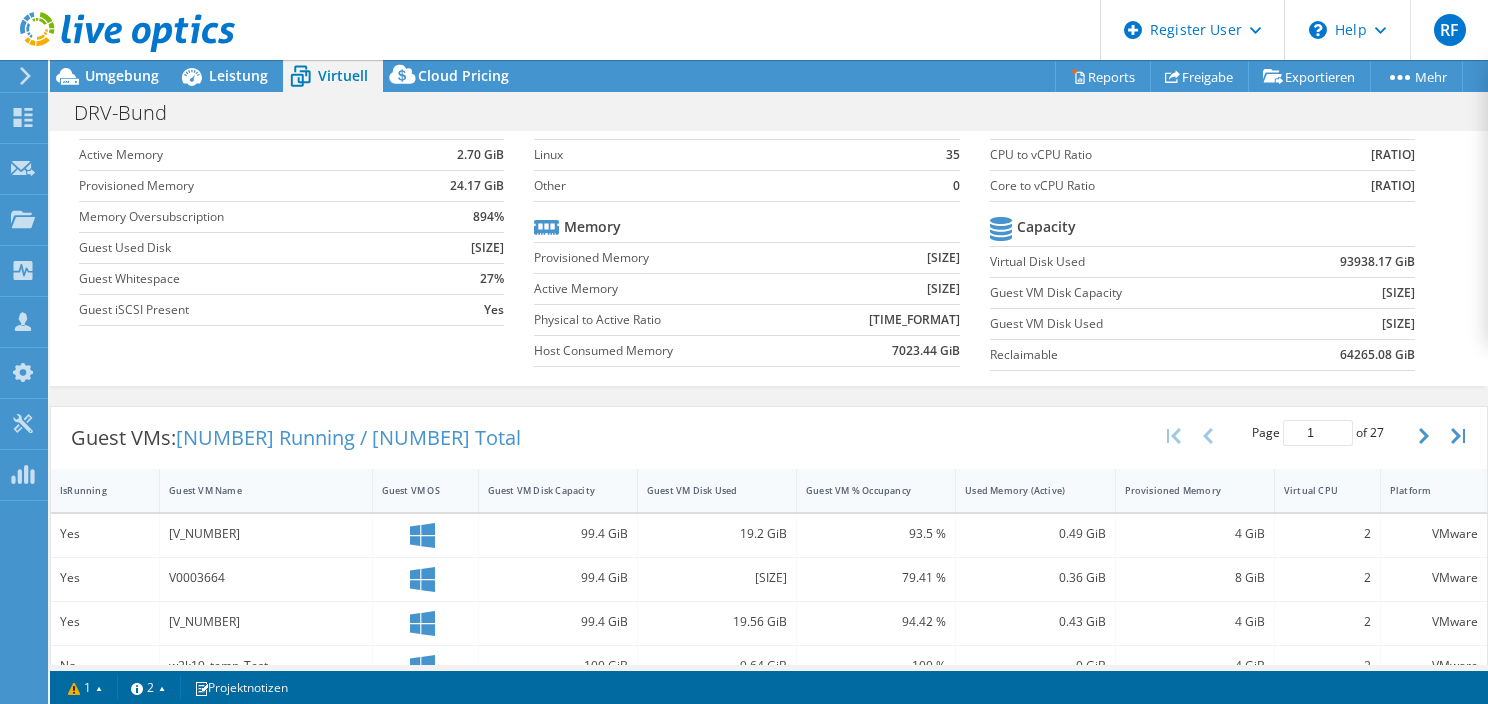 scroll, scrollTop: 0, scrollLeft: 0, axis: both 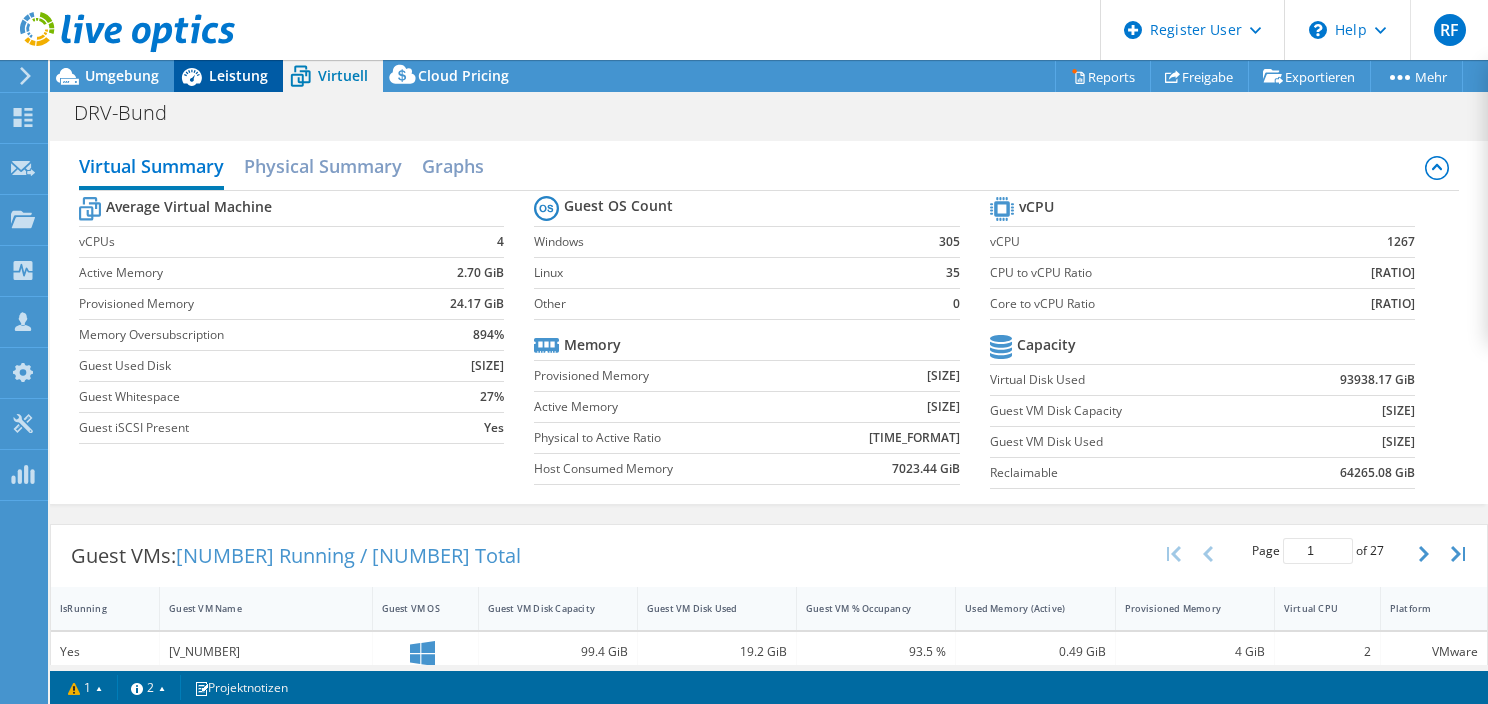 click on "Leistung" at bounding box center (238, 75) 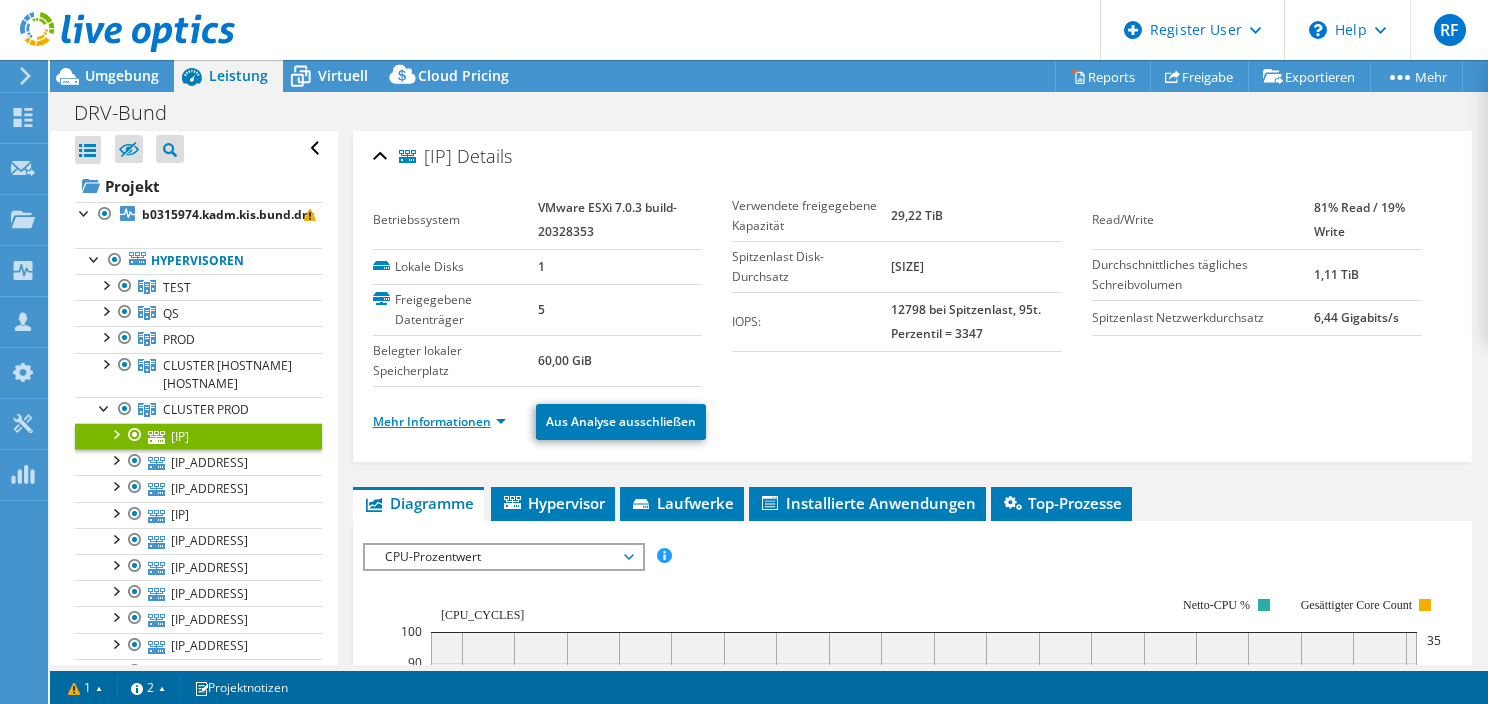 click on "Mehr Informationen" at bounding box center (439, 421) 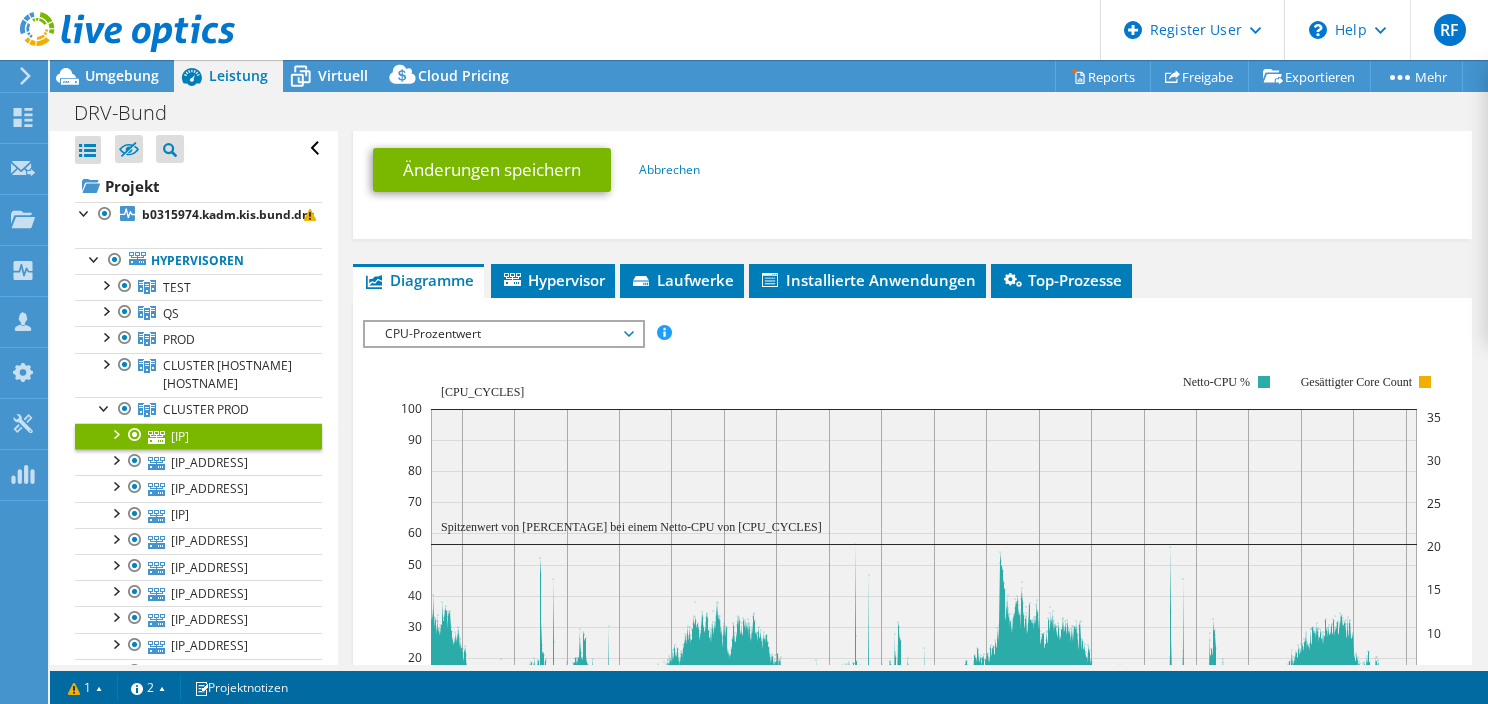 scroll, scrollTop: 1216, scrollLeft: 0, axis: vertical 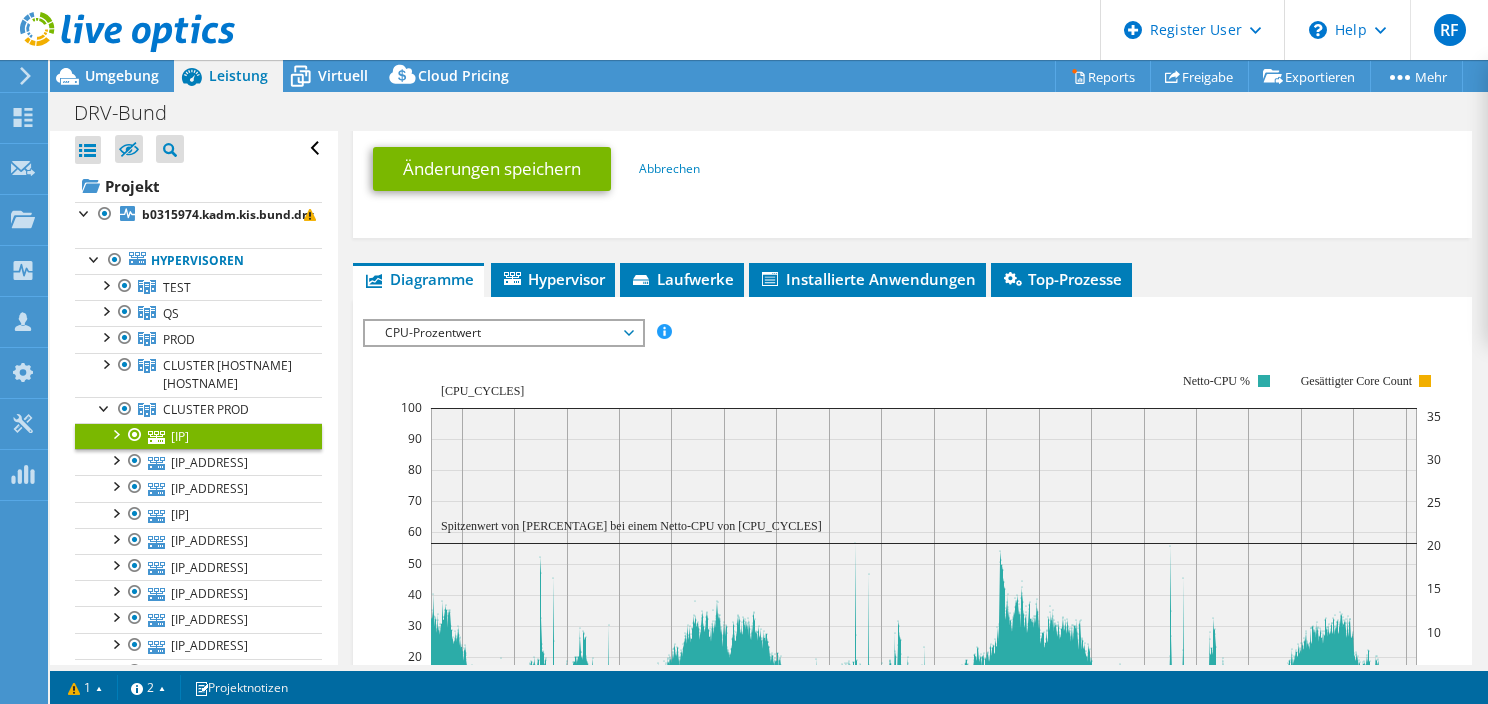 click on "Serverinformationen
Servername
[IP]
CPU-Beschreibung
Intel(R) Xeon(R) Gold 6254 CPU @ 3.10GHz [NUMBER] GHz
CPU-Sockel
[NUMBER]
88M1L93" at bounding box center (912, -256) 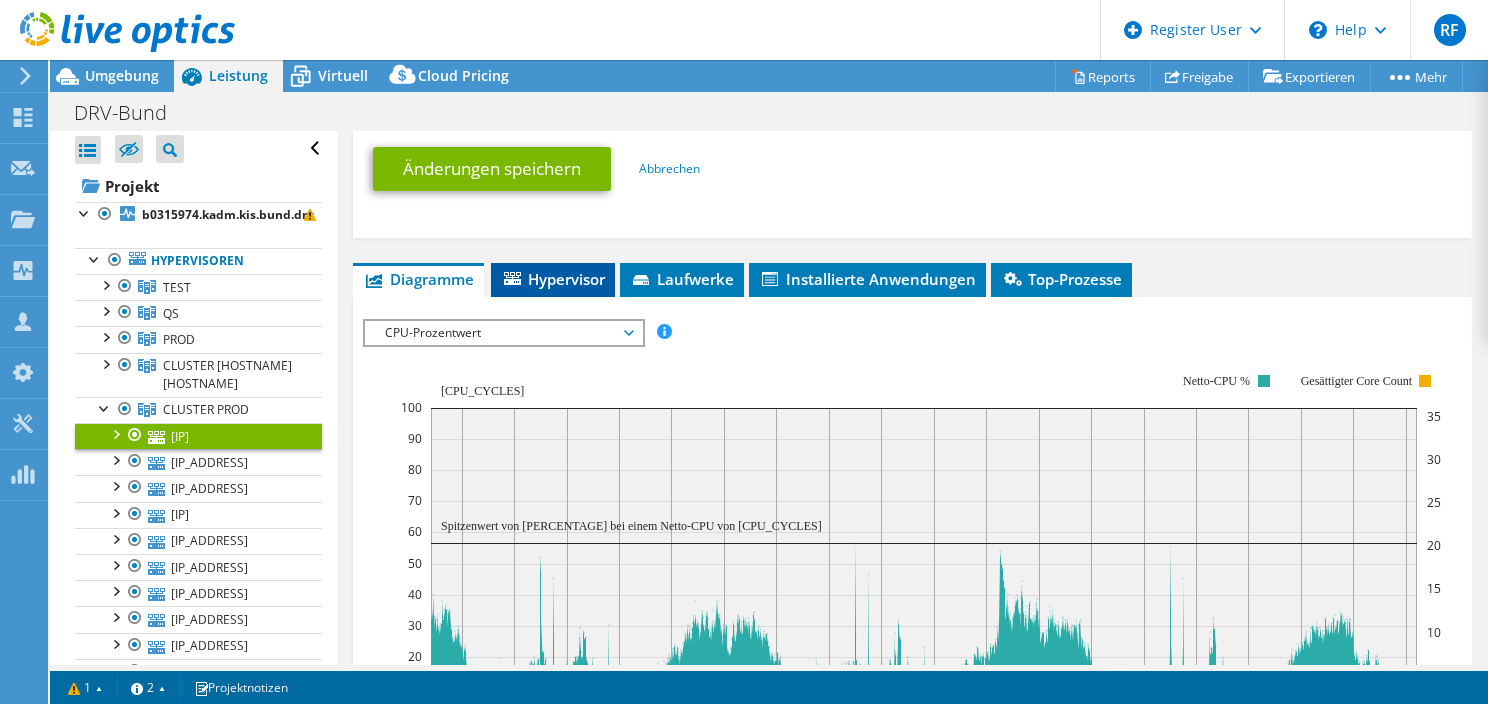 click on "Hypervisor" at bounding box center [553, 279] 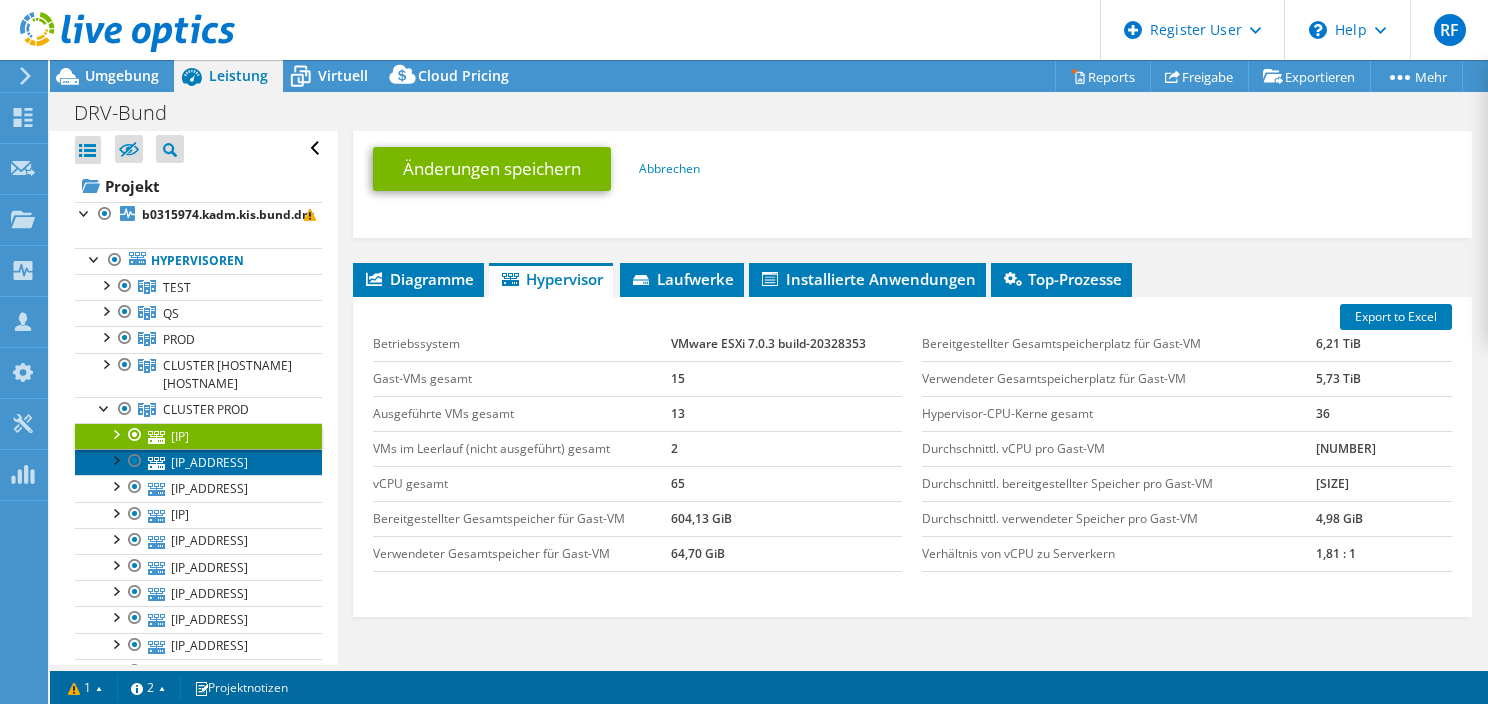 click on "[IP_ADDRESS]" at bounding box center (198, 462) 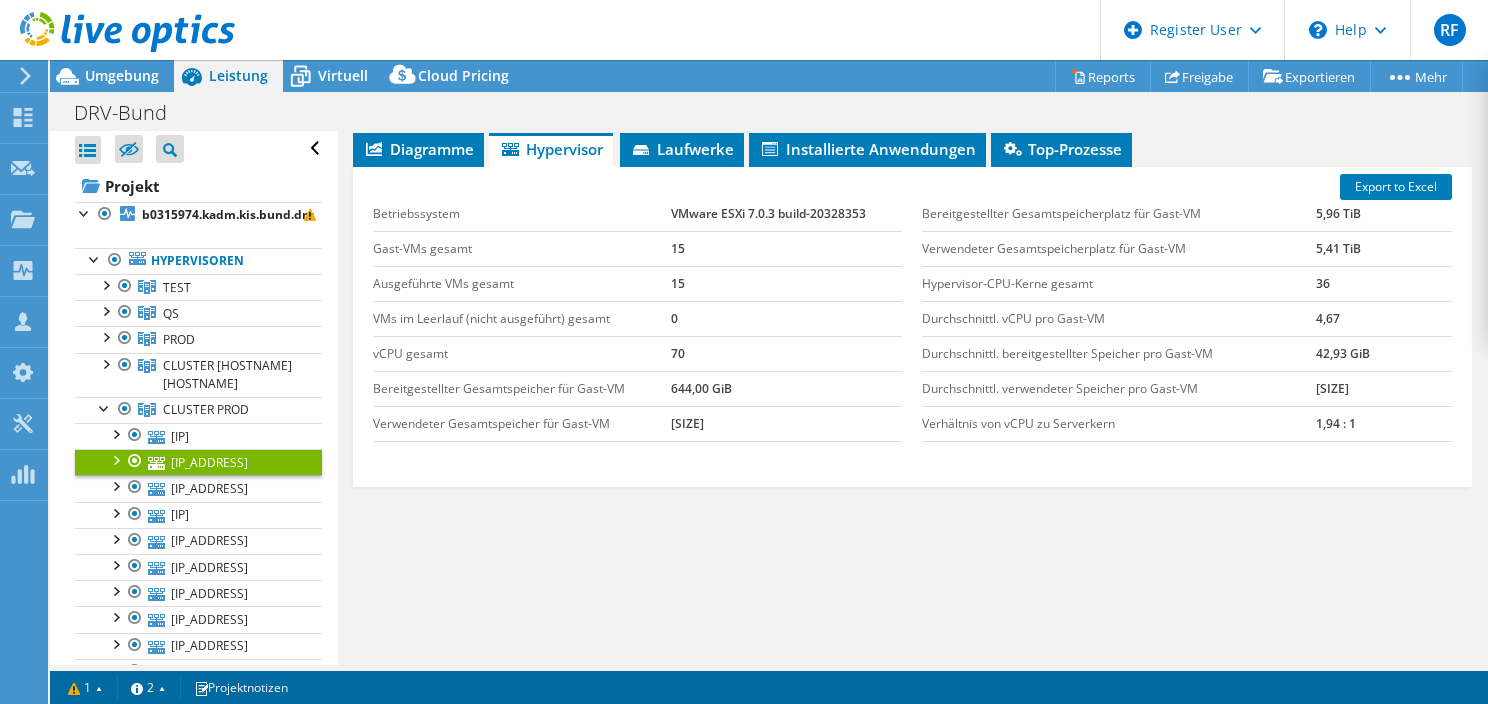 scroll, scrollTop: 354, scrollLeft: 0, axis: vertical 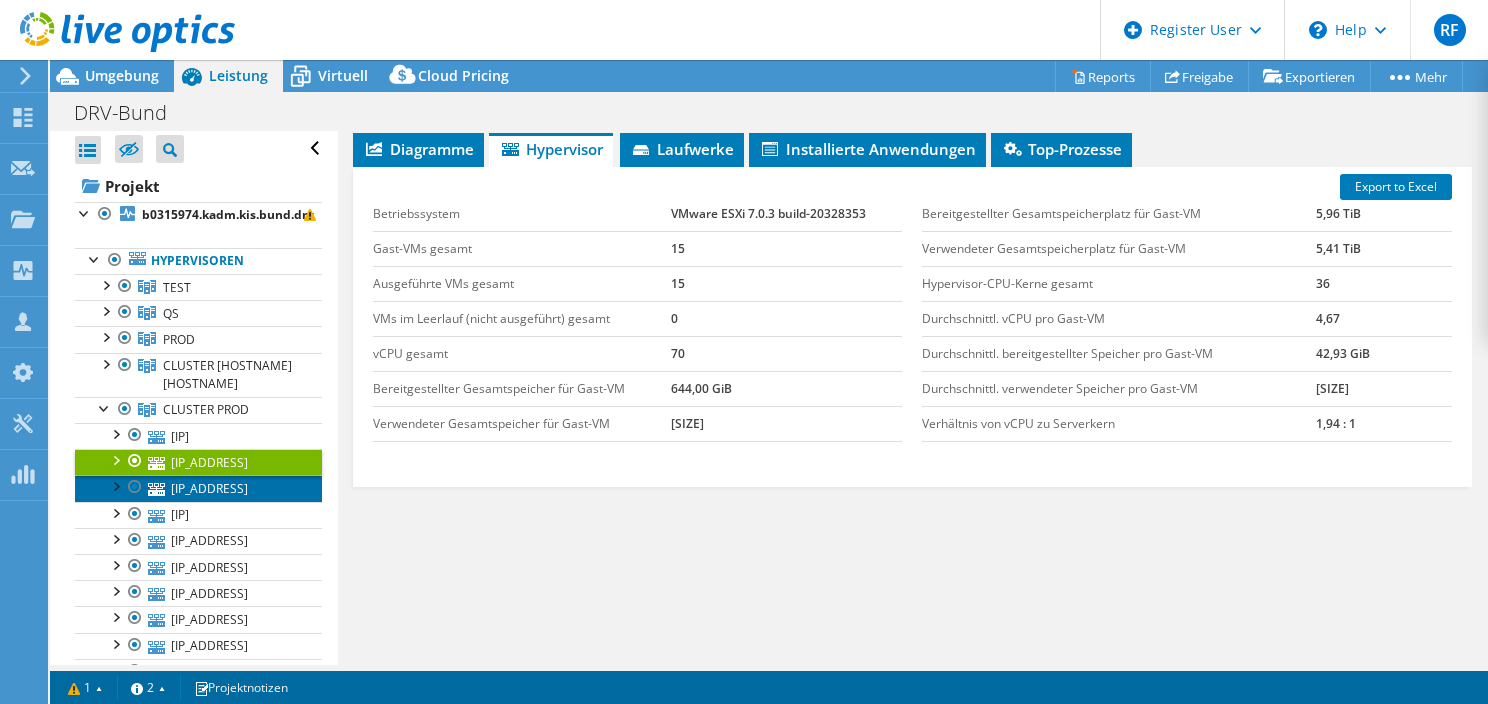 click on "[IP_ADDRESS]" at bounding box center [198, 488] 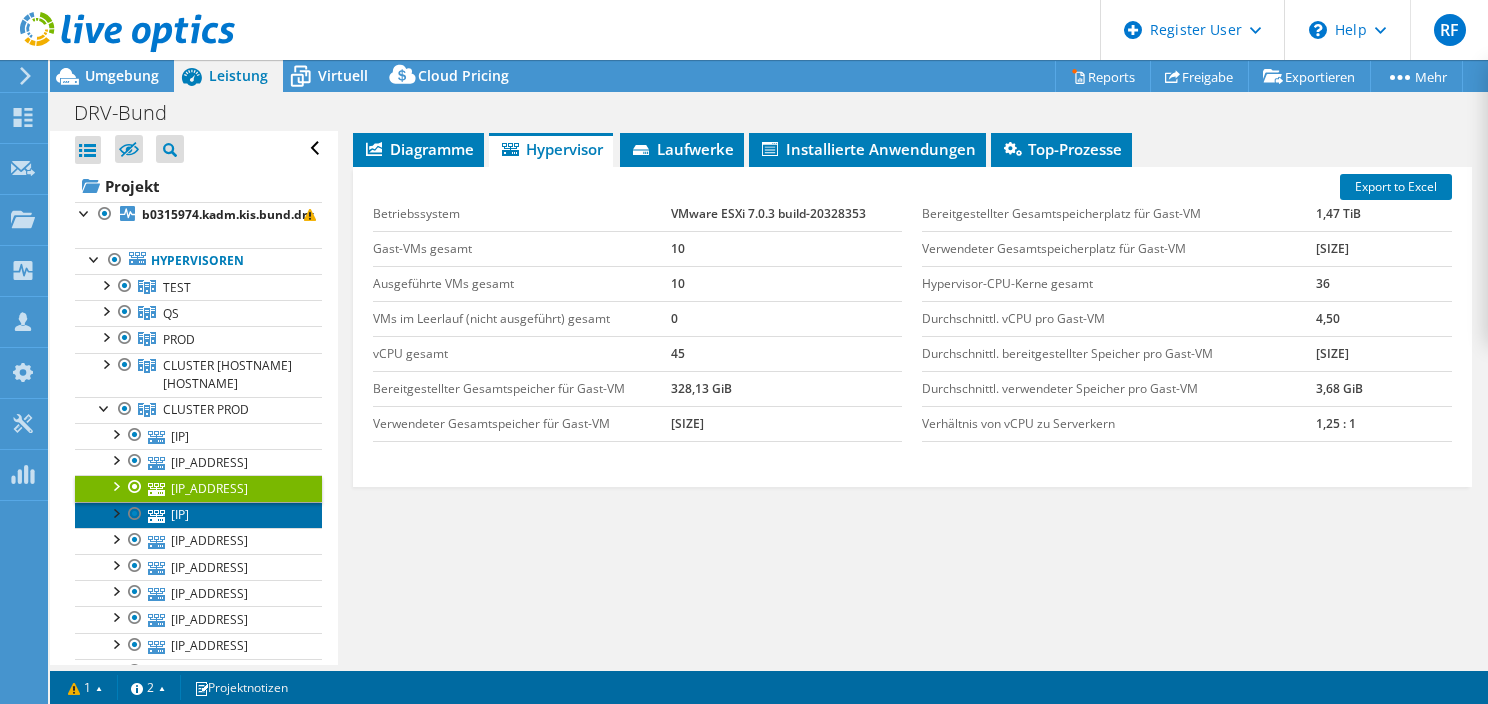 click on "[IP]" at bounding box center [198, 515] 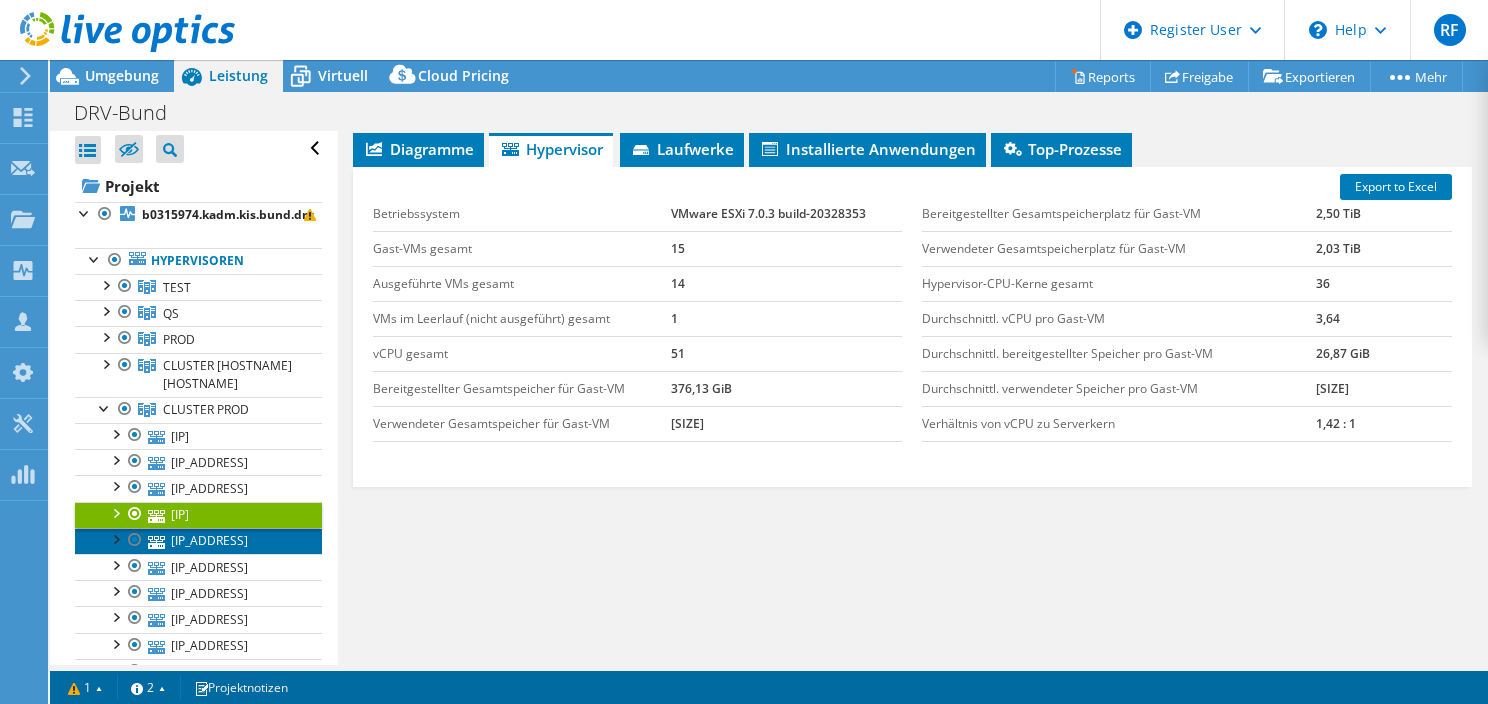 click on "[IP_ADDRESS]" at bounding box center (198, 541) 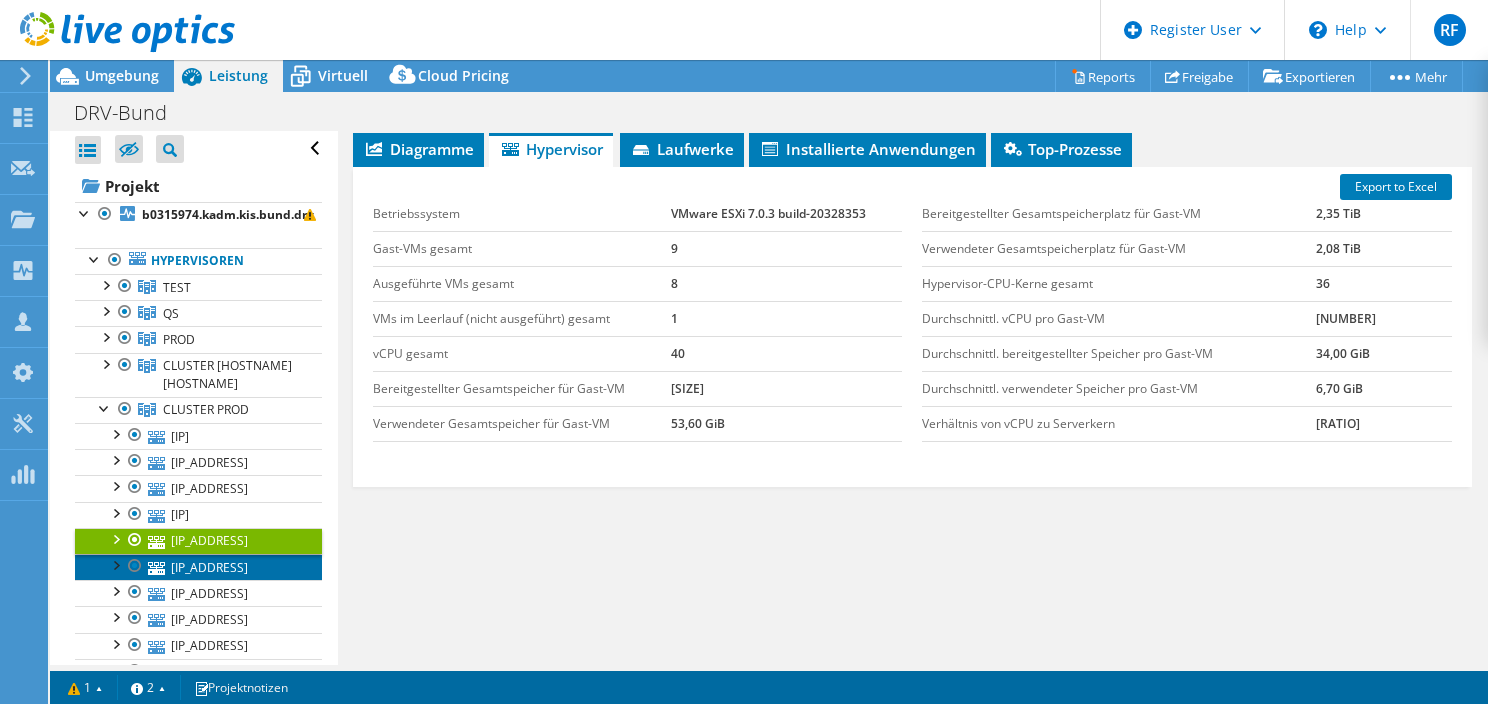 click on "[IP_ADDRESS]" at bounding box center (198, 567) 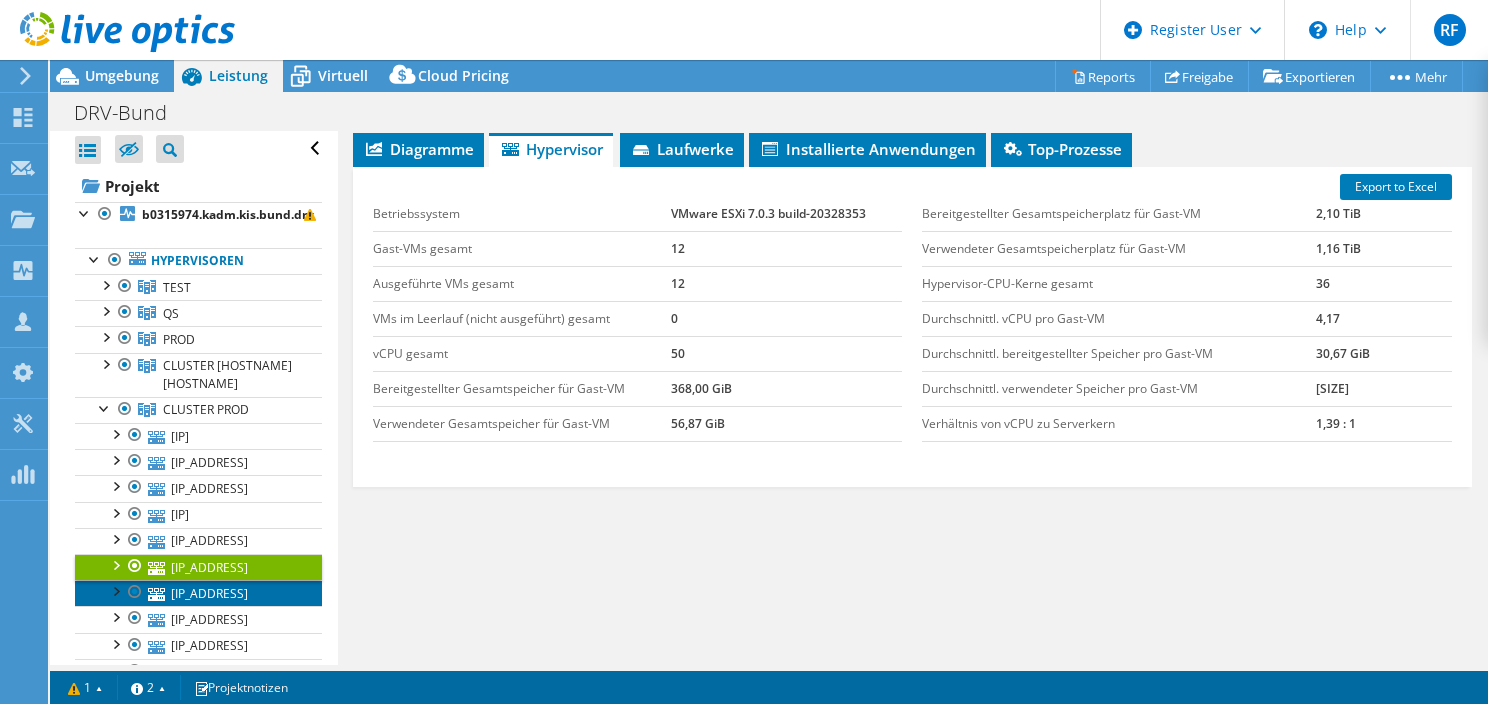 click on "[IP_ADDRESS]" at bounding box center [198, 593] 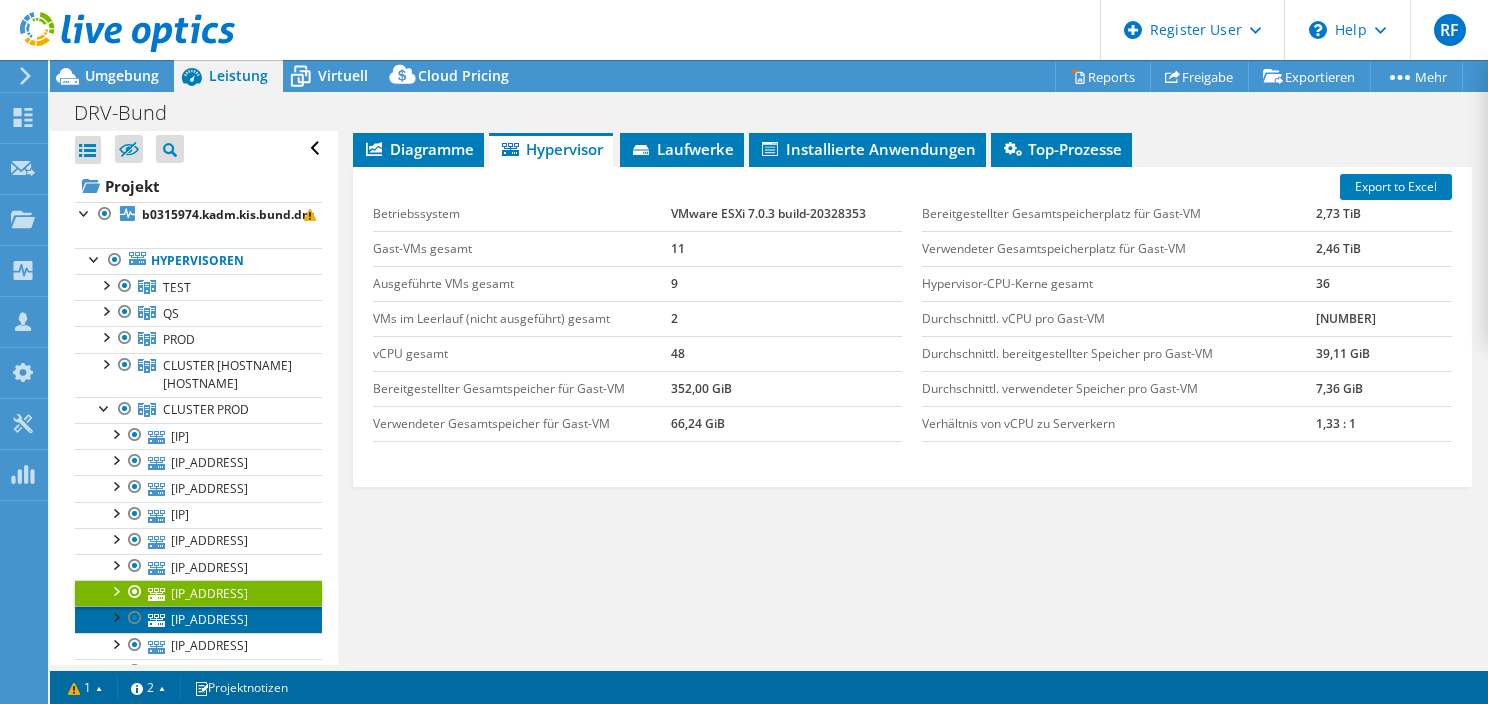 click on "[IP_ADDRESS]" at bounding box center [198, 619] 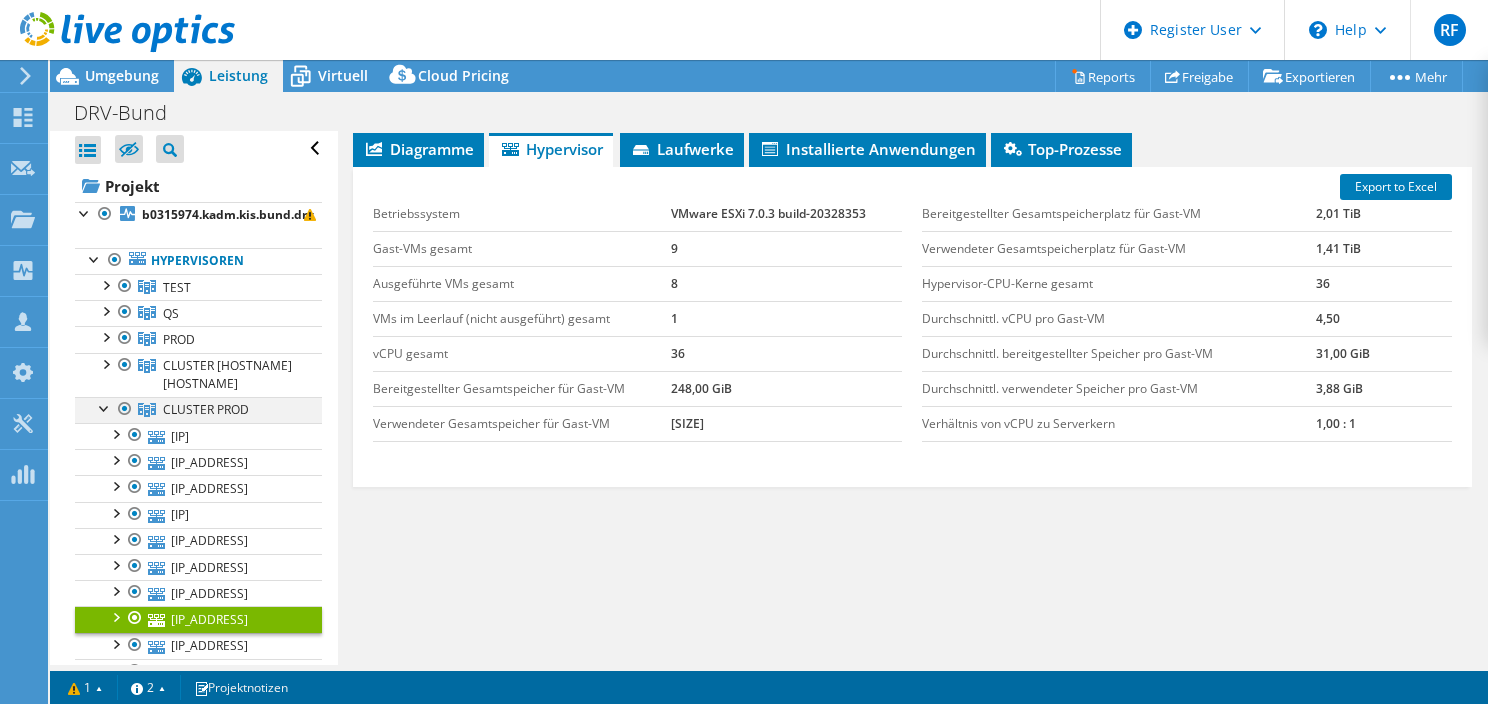 click at bounding box center [105, 407] 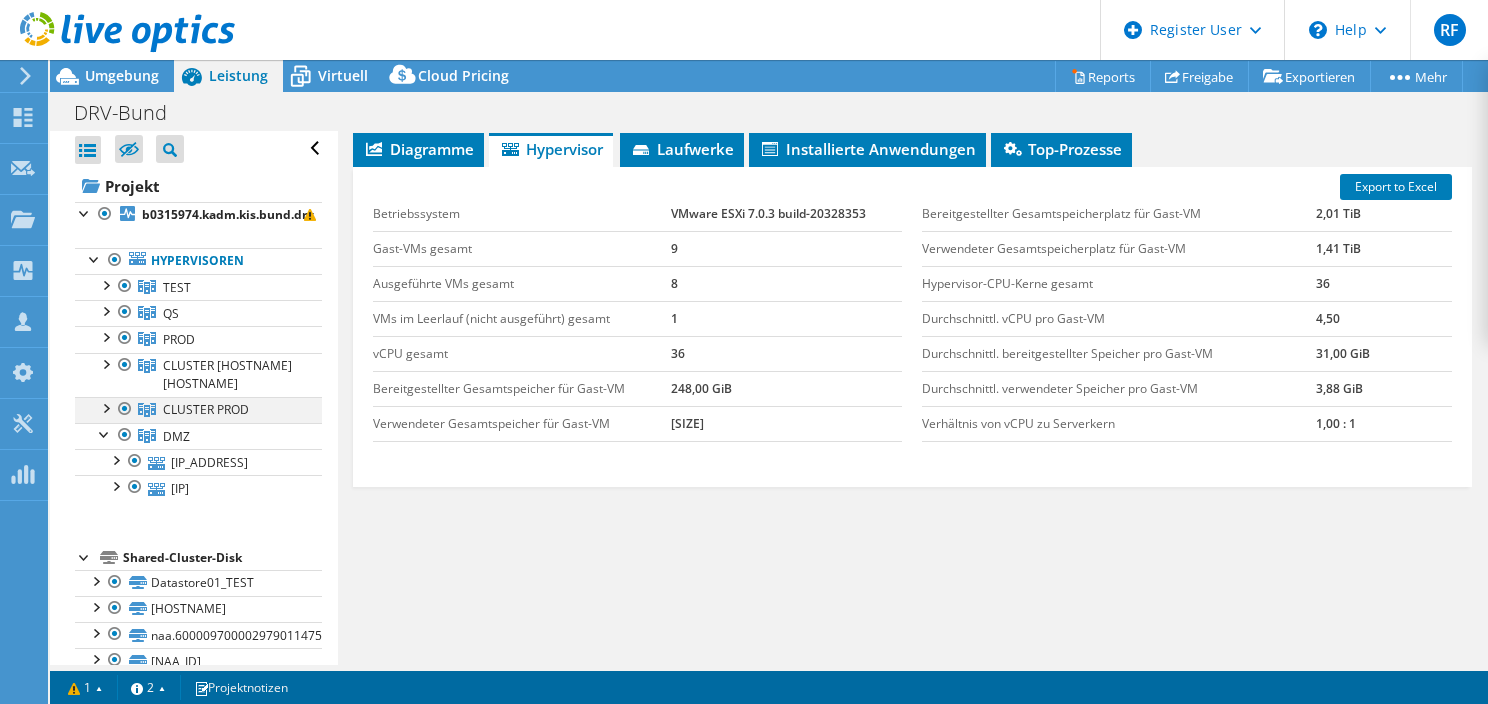 scroll, scrollTop: 0, scrollLeft: 0, axis: both 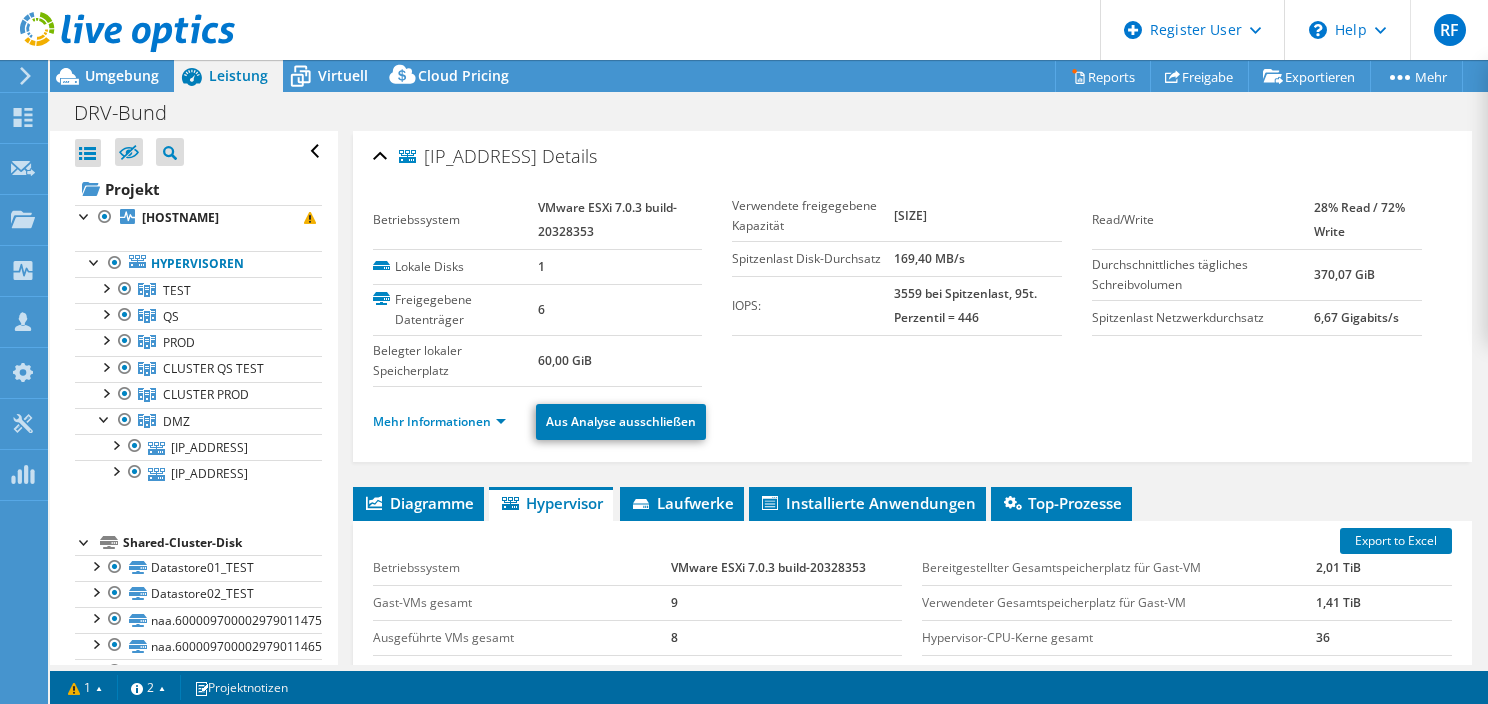 select on "EUFrankfurt" 